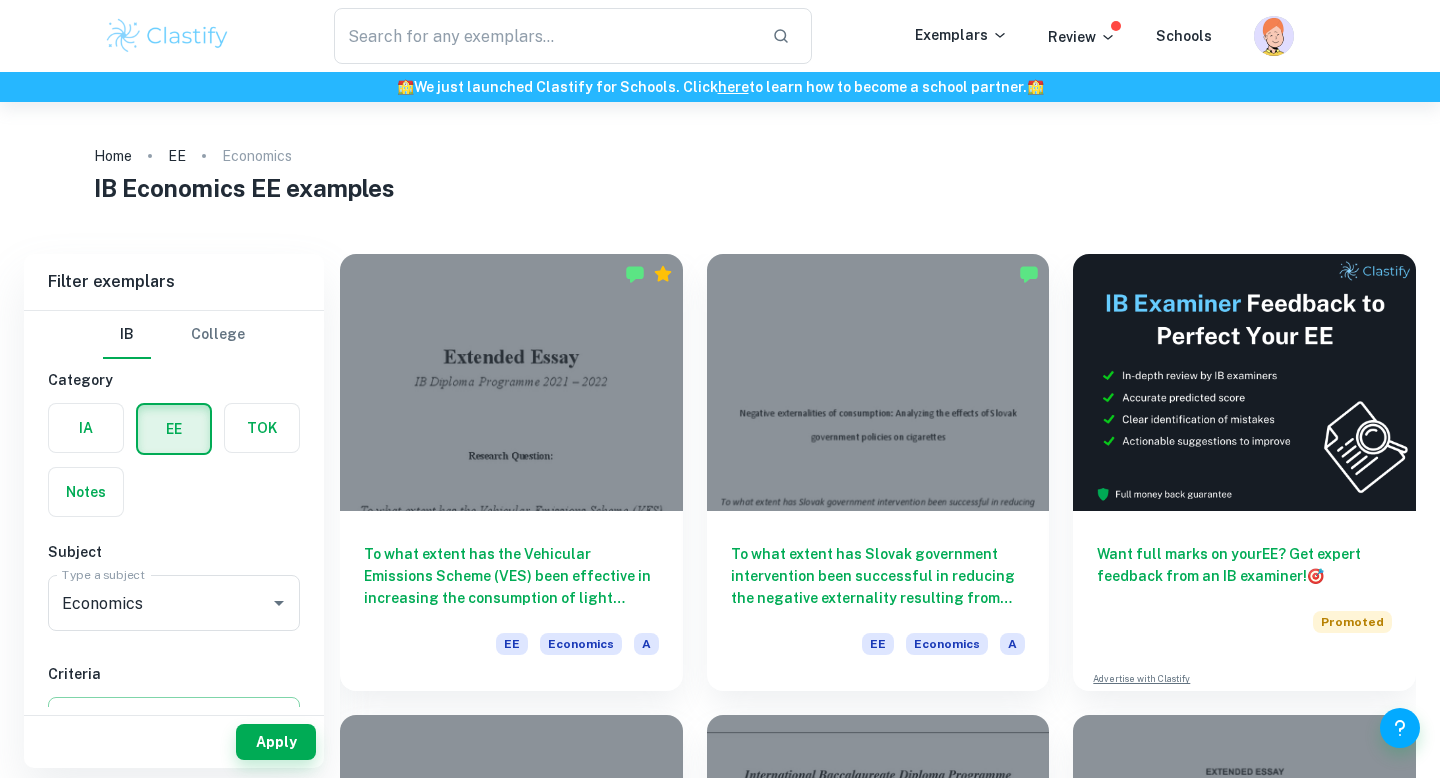 scroll, scrollTop: 0, scrollLeft: 0, axis: both 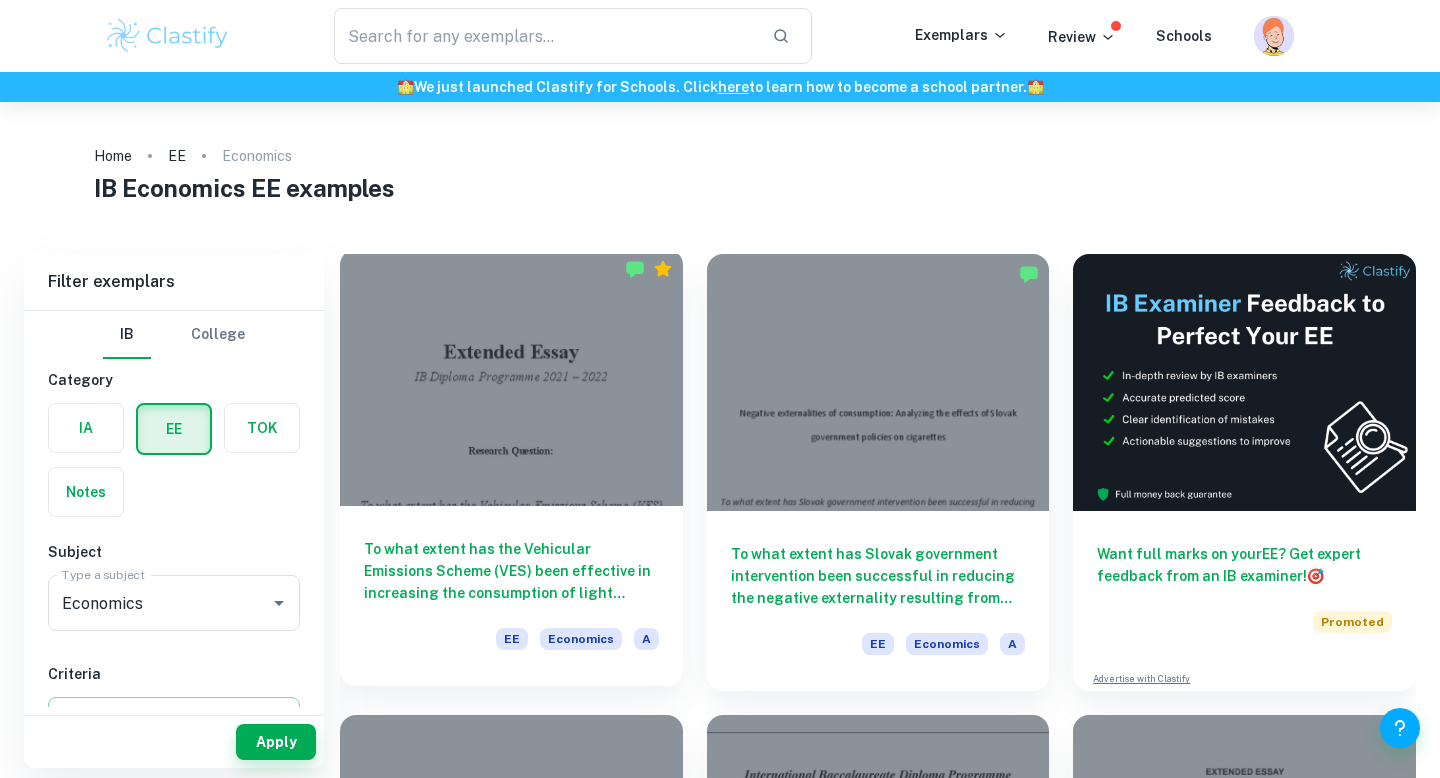 click on "To what extent has the Vehicular Emissions Scheme (VES) been effective in increasing the consumption of light electric vehicles between 2018 and 2020 in [GEOGRAPHIC_DATA]?" at bounding box center (511, 571) 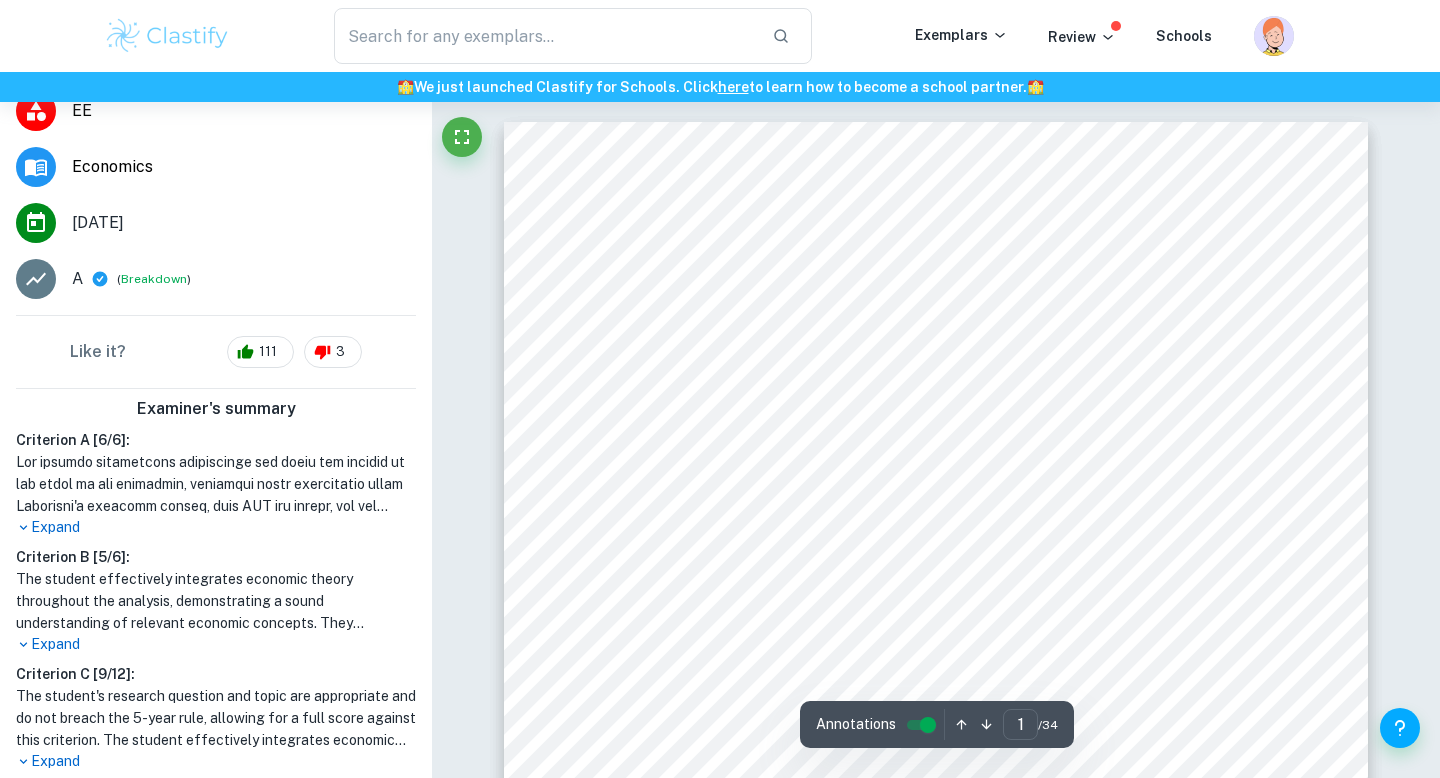 scroll, scrollTop: 483, scrollLeft: 0, axis: vertical 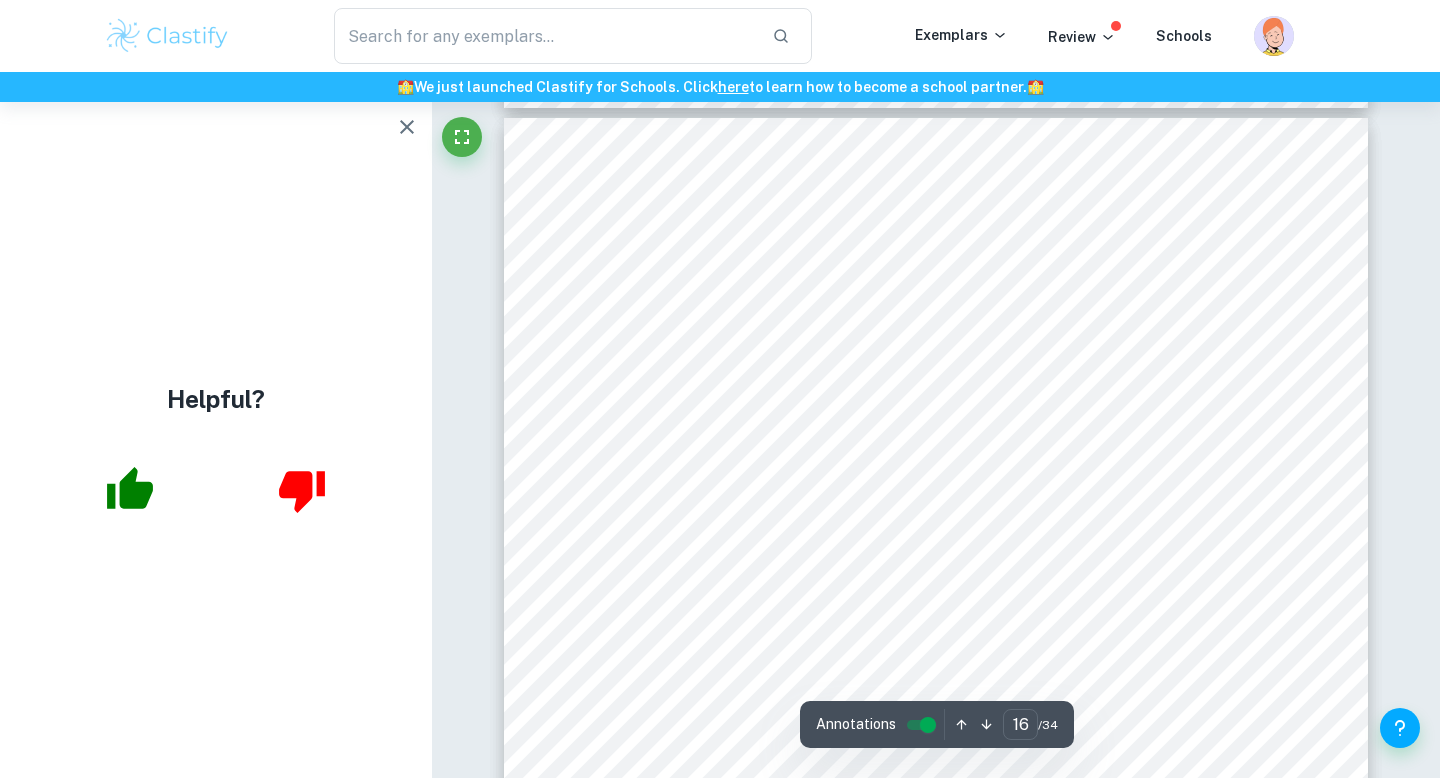 click on "16 3.3   Determining the Price Elasticity of Demand for Light-EVs in [GEOGRAPHIC_DATA] Price elasticity of demand ( PED ) is the measure of the responsiveness of quantity demanded to a change in the price of a good or service 26 . Here, it is used to analyse the extent to which reductions in price, provided by VES rebates, affect the quantity demanded of light EVs and justify the reason for the ineffectiveness of the VES in increasing consumption of EVs. The formula of PED is given by: The PED value can either be elastic or inelastic: PED > 1 : price elastic demand, where a change in price causes a proportionately larger change in demand and quantity demanded is relatively responsive to price. PED < 1 : price inelastic demand, where a change in price causes a proportionately smaller change in demand. The PED was calculated through a quantitative survey where 60 participants were asked how changes in price affected the number of EVs they are willing to purchase. In this 25 ." at bounding box center [936, 729] 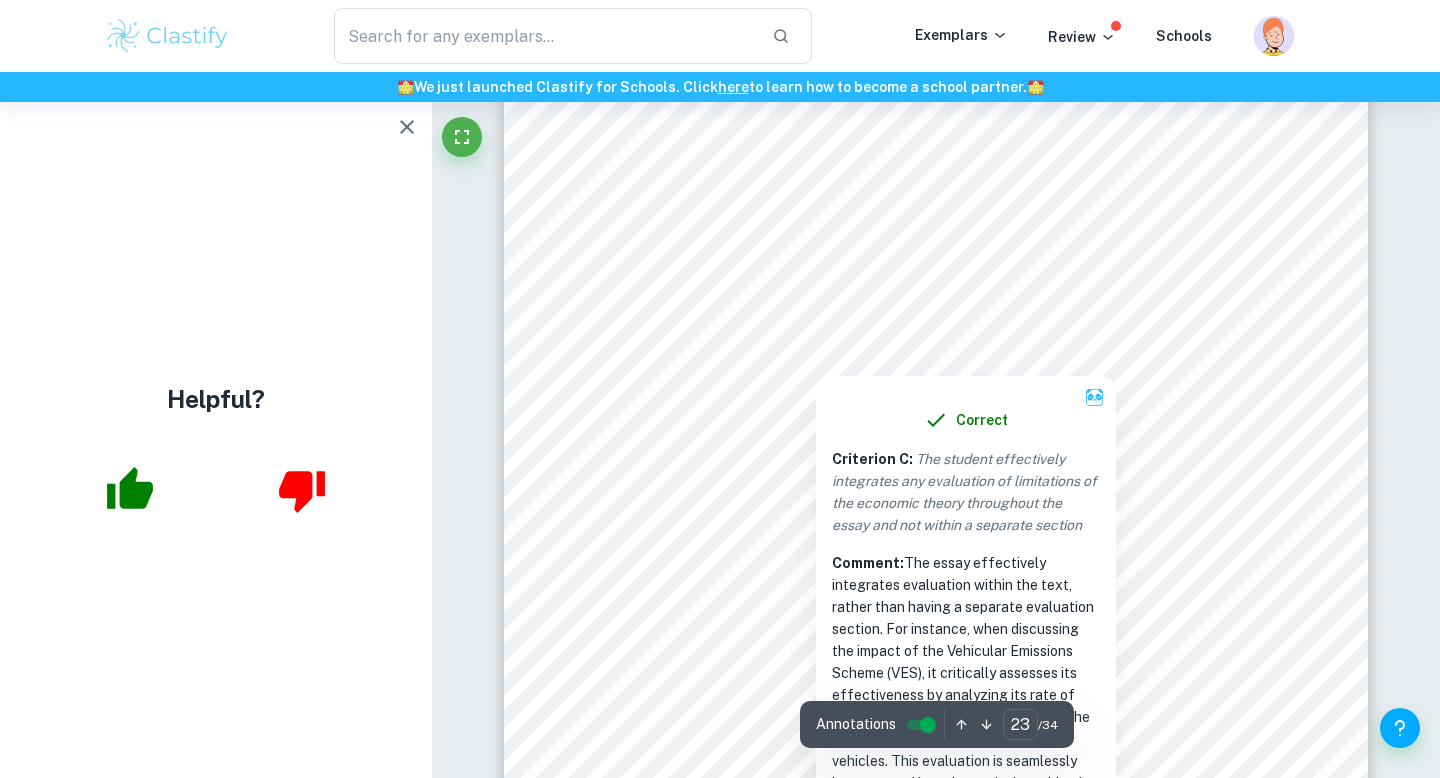 scroll, scrollTop: 27597, scrollLeft: 0, axis: vertical 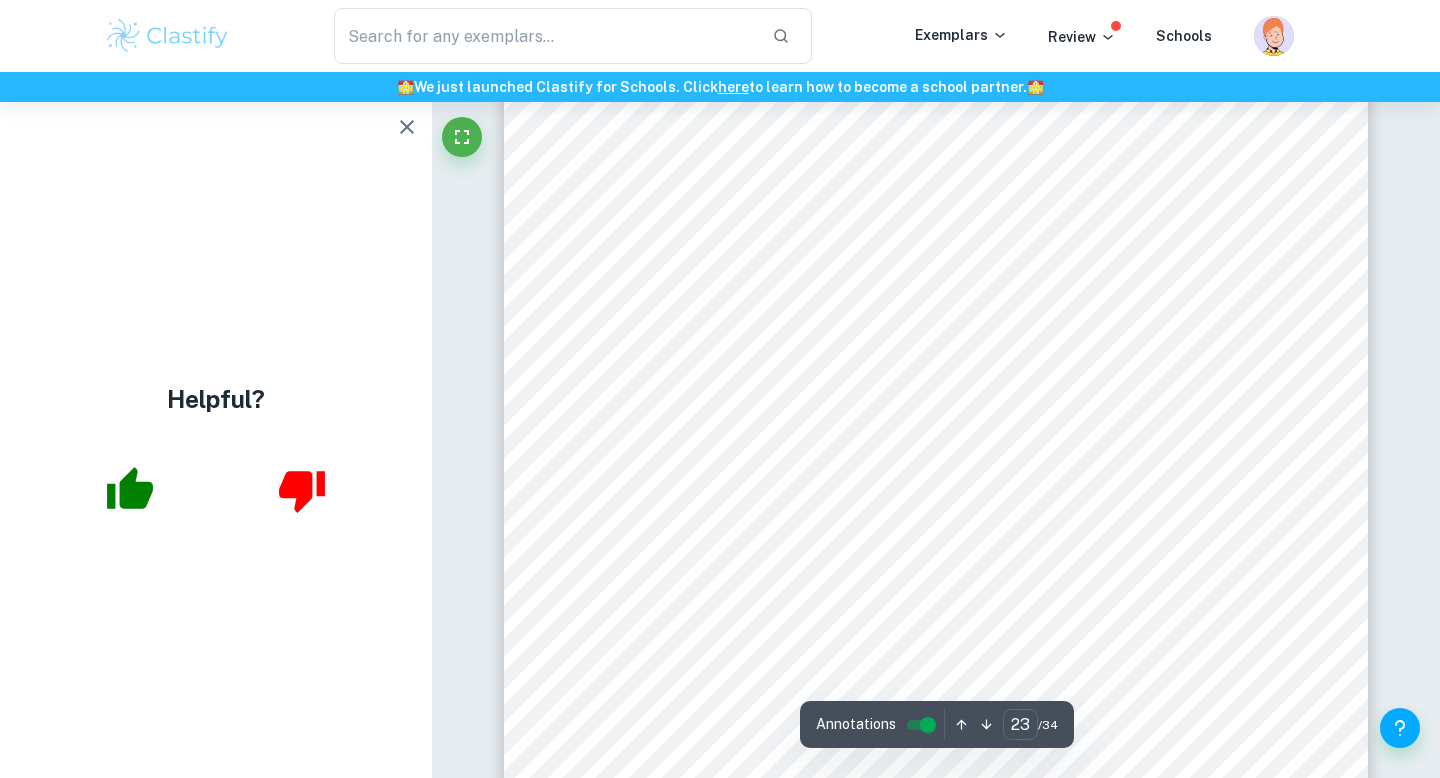 drag, startPoint x: 533, startPoint y: 421, endPoint x: 500, endPoint y: 475, distance: 63.28507 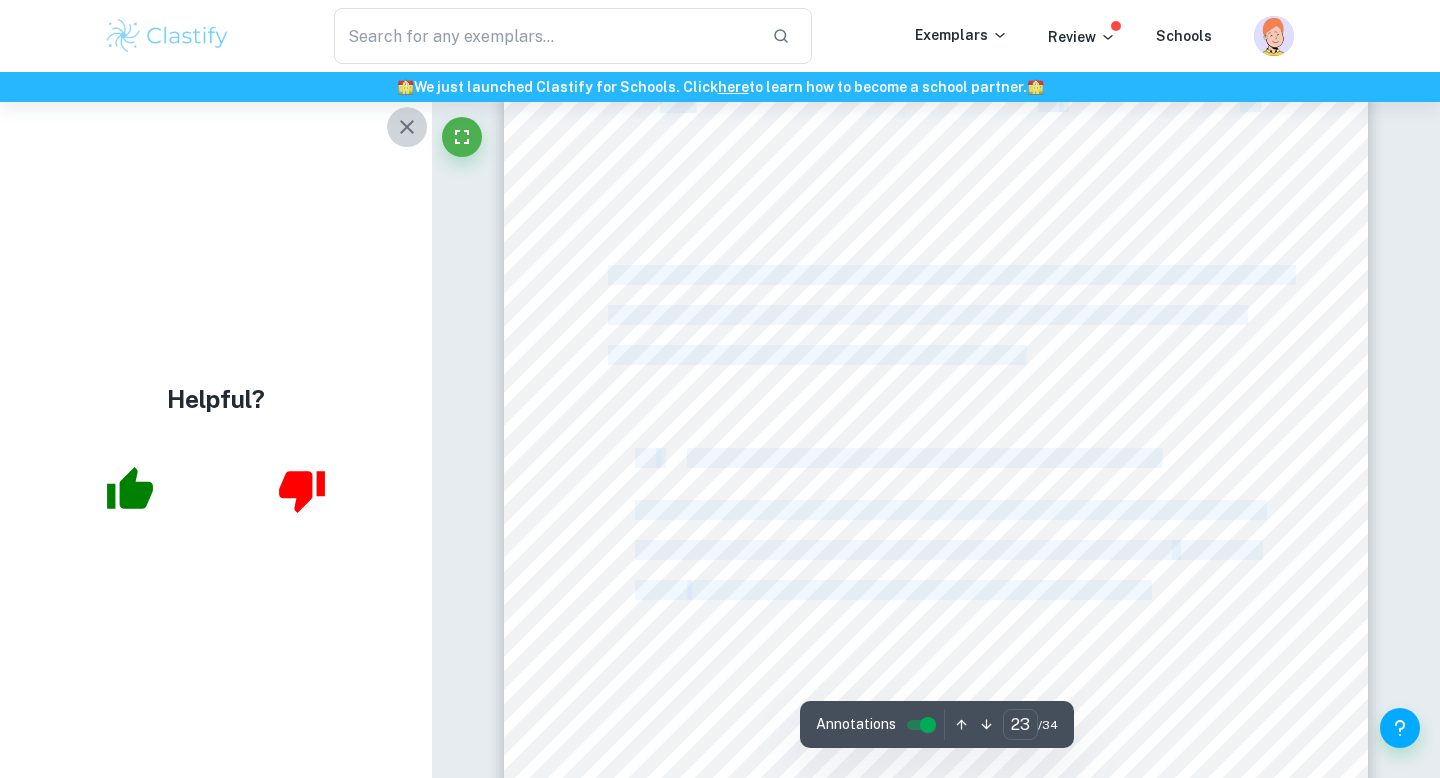 click at bounding box center [407, 127] 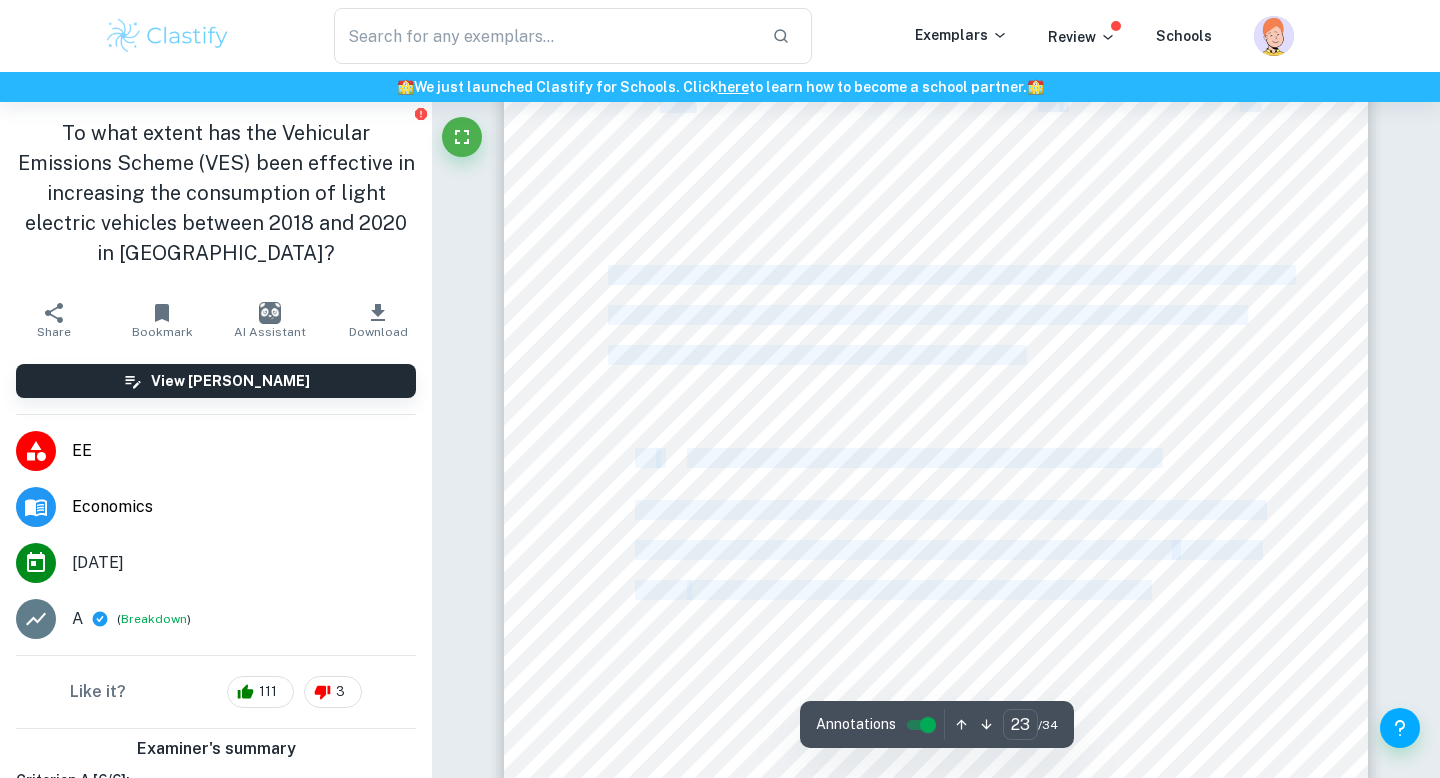 click at bounding box center [936, 358] 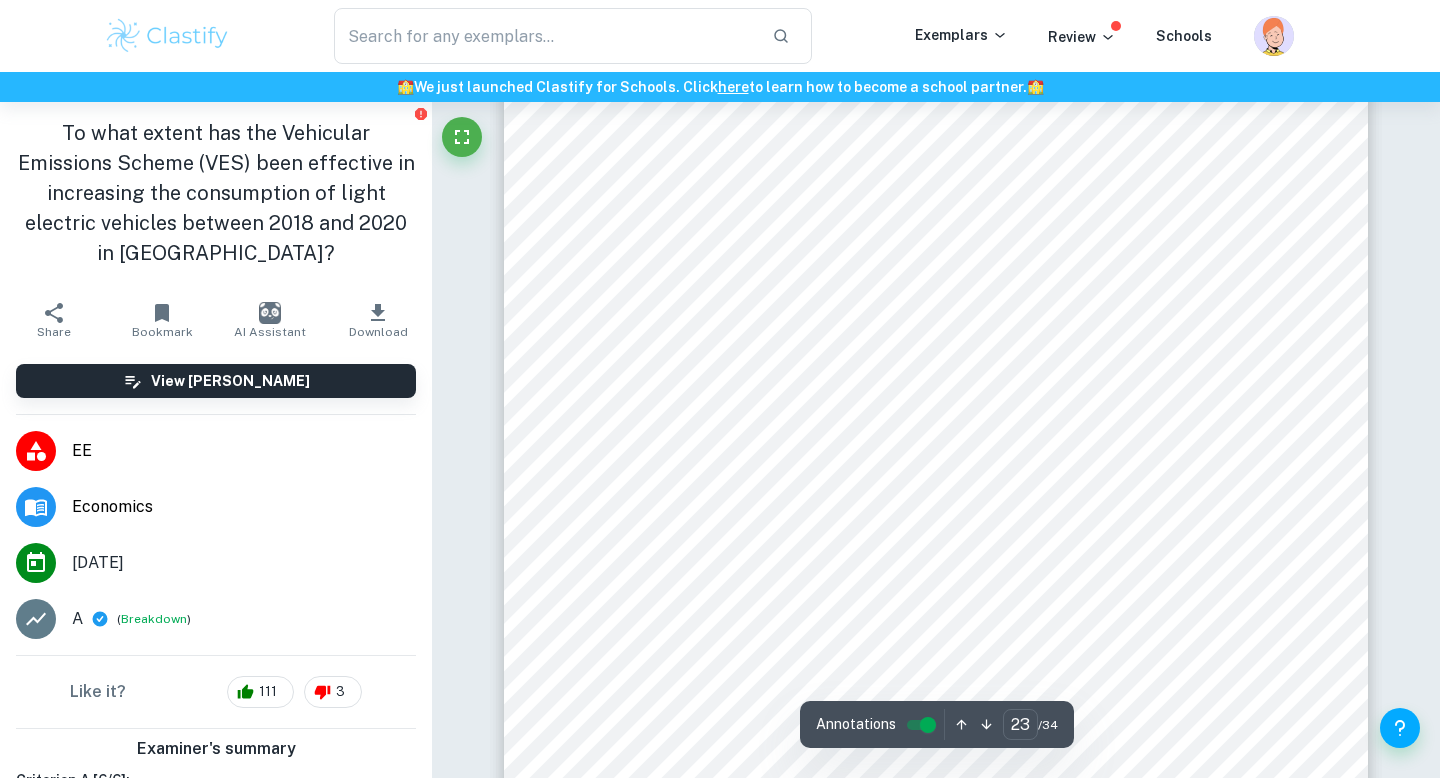 click on "23 Yes 23% No 77% Figure 7: Restricted by time constraints and the [MEDICAL_DATA] pandemic, only 30 interviews were held which serves as a limitation to the accuracy of results obtained from the interviews due to a low confidence level and higher marginal error of this data. 3.6   Discussion of data and observations from qualitative interviews 73% of the interviewees stated that the VES rebate on light-EVs would not influence their decision to purchase a light-EV over ICE vehicles, supporting the findings in   sections 3.2 and 3.4 . A range of external factors were found to influence this decision: Question:   When purchasing a car, do you consider the eco-friendliness of and emission account of carbon and other pollutants of the car? Common Trend   Mentions Yes   7 No   23" at bounding box center (936, 358) 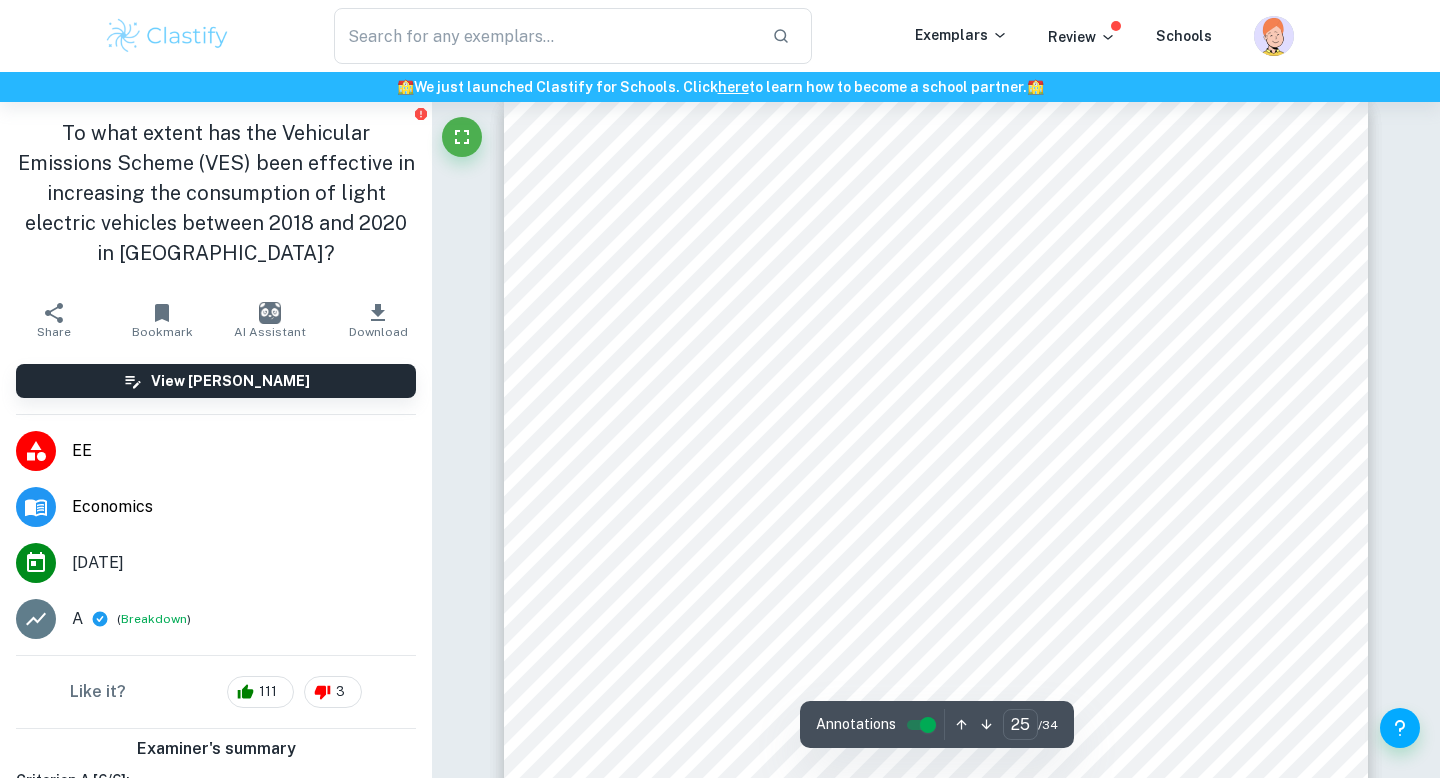 scroll, scrollTop: 29710, scrollLeft: 0, axis: vertical 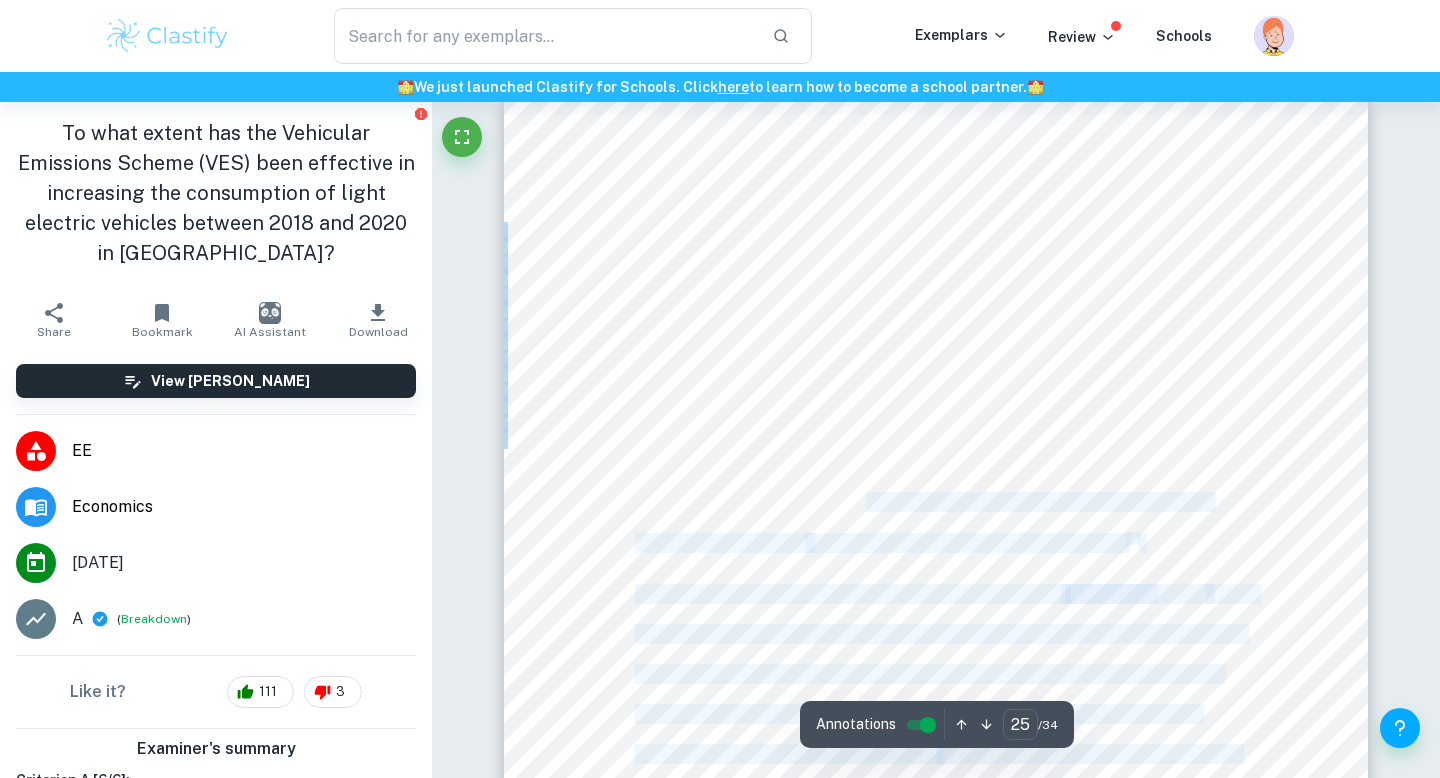 drag, startPoint x: 853, startPoint y: 371, endPoint x: 864, endPoint y: 511, distance: 140.43147 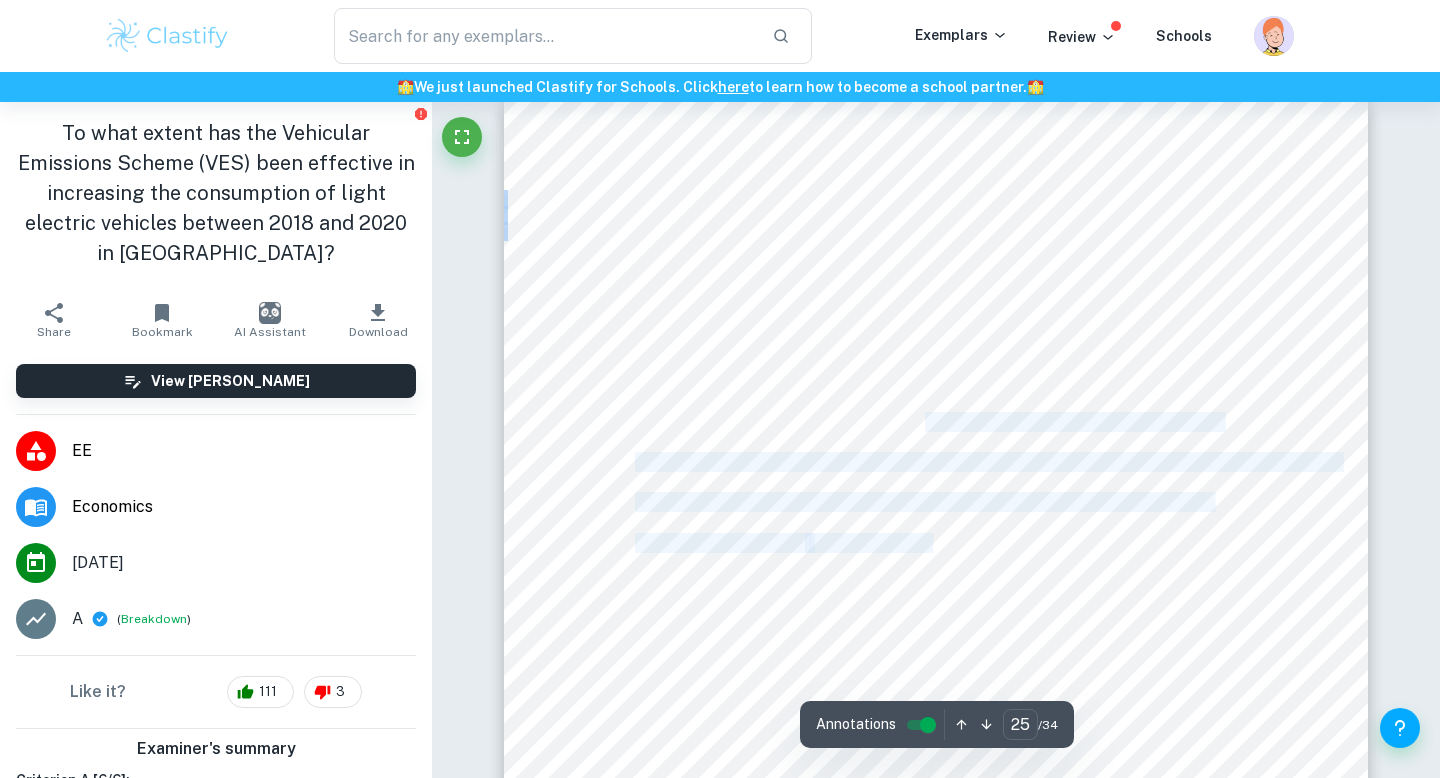 drag, startPoint x: 927, startPoint y: 421, endPoint x: 935, endPoint y: 532, distance: 111.28792 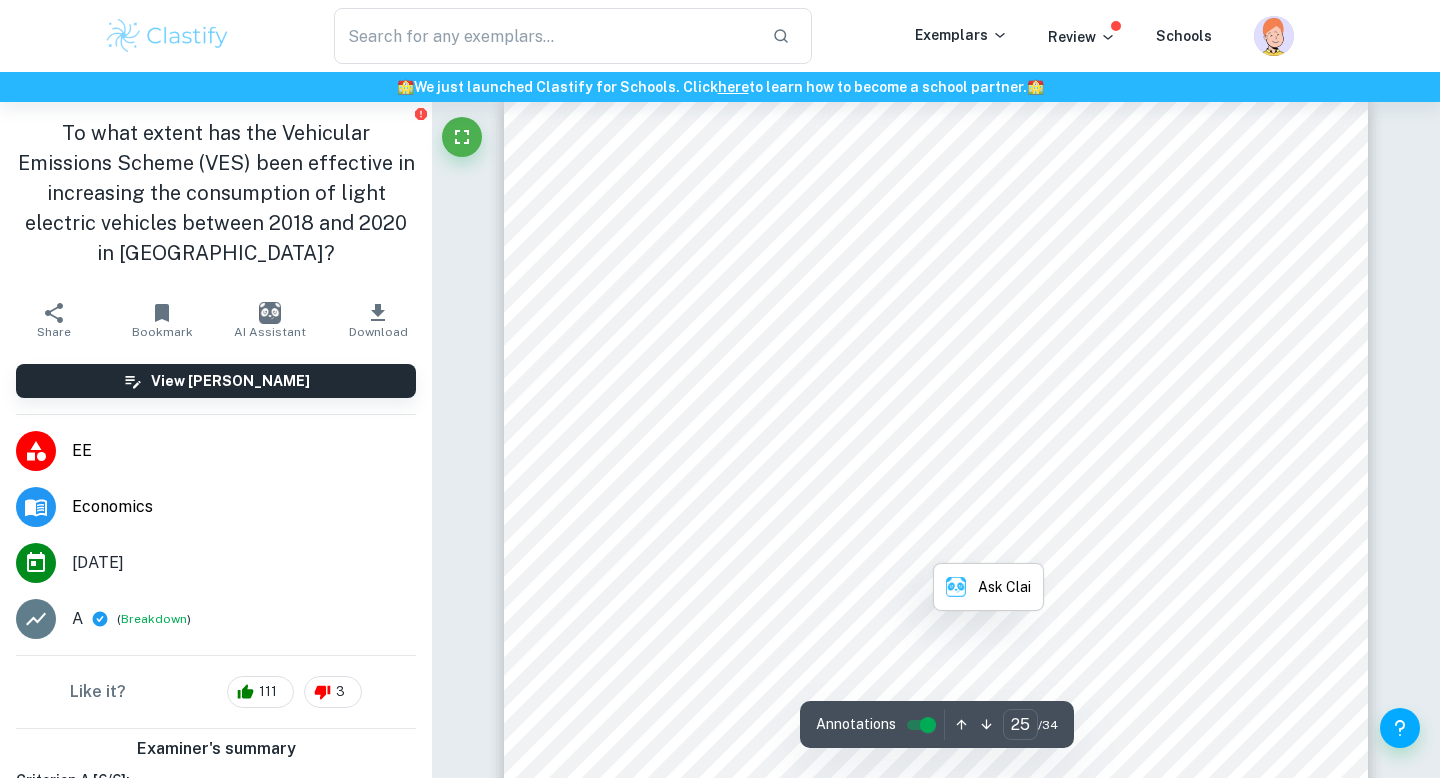 click on "such as increased stress and time to a journey" at bounding box center (968, 543) 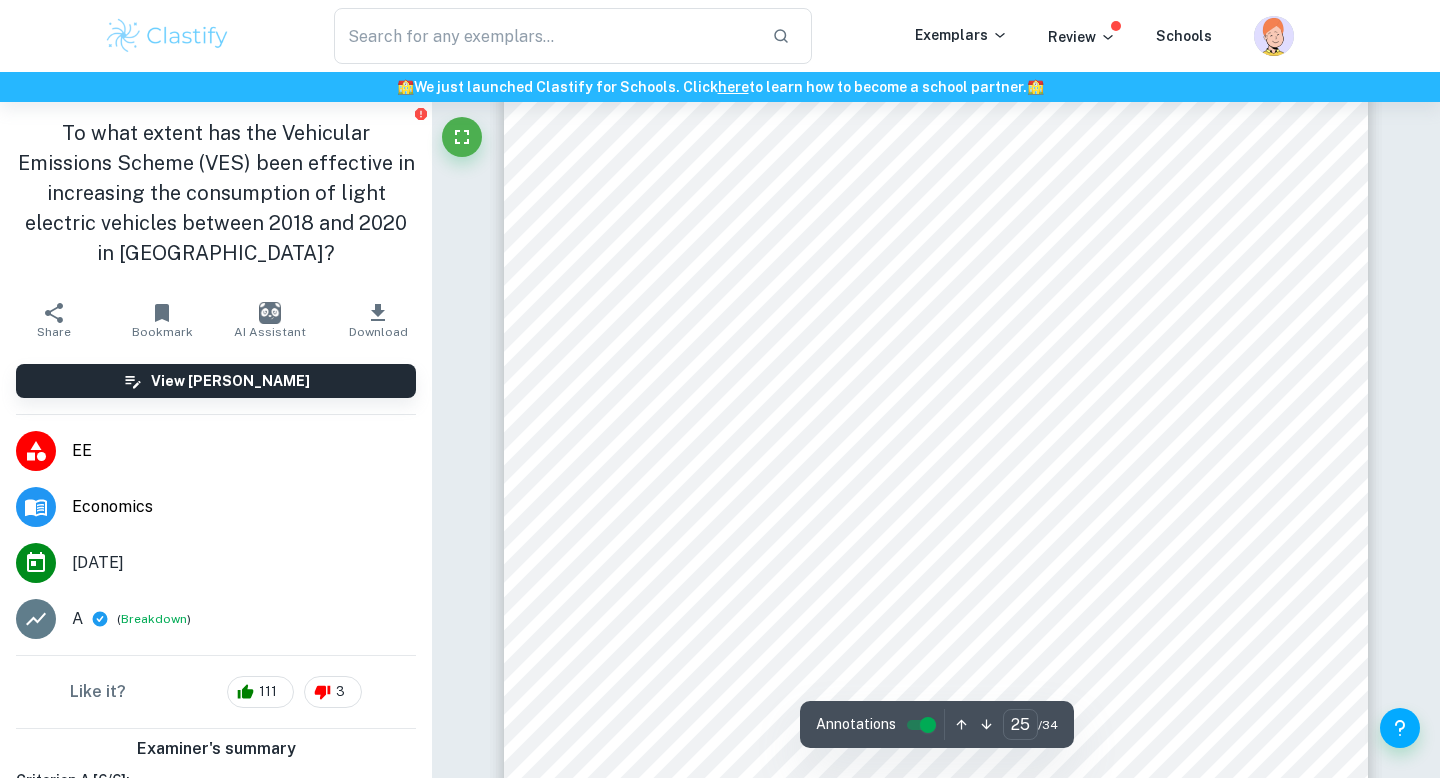 scroll, scrollTop: 30059, scrollLeft: 0, axis: vertical 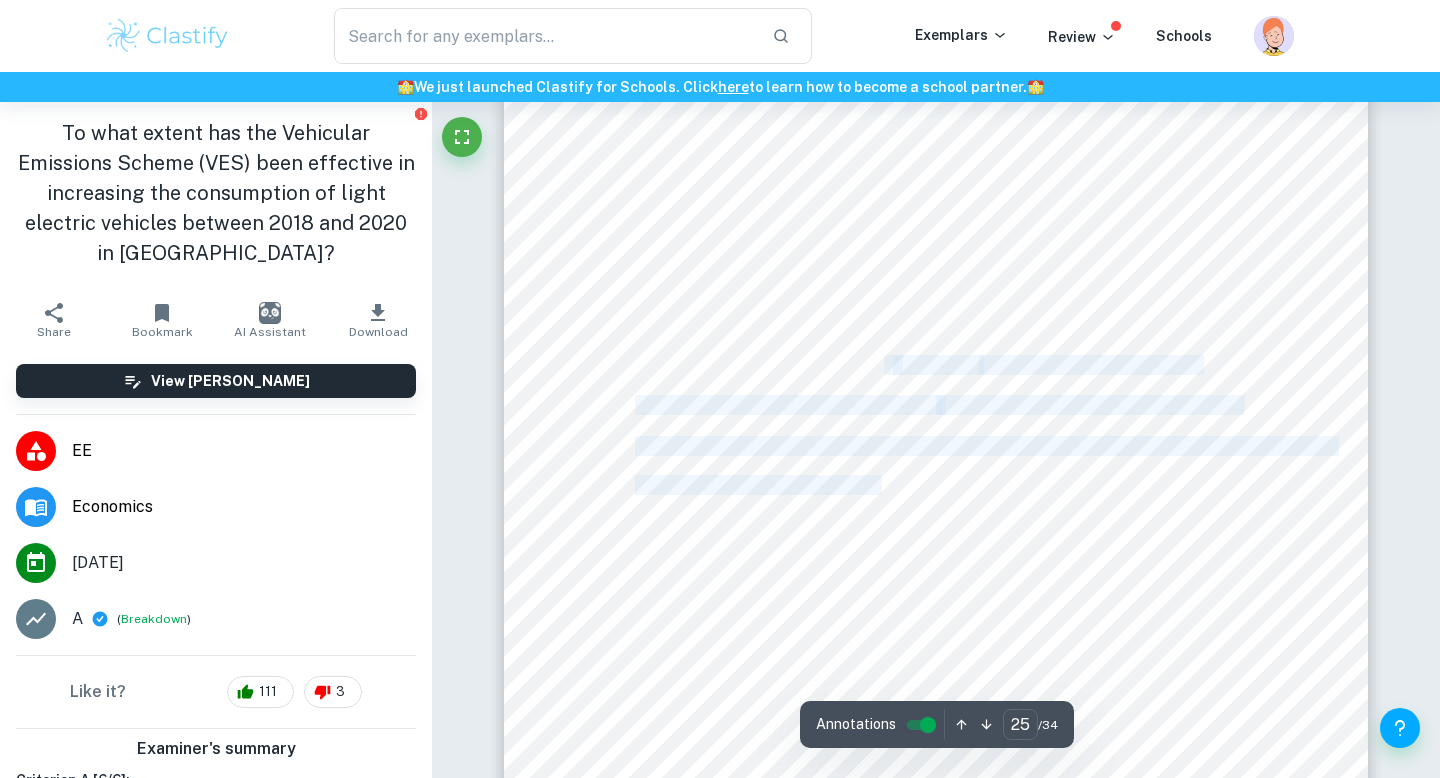 drag, startPoint x: 884, startPoint y: 360, endPoint x: 888, endPoint y: 485, distance: 125.06398 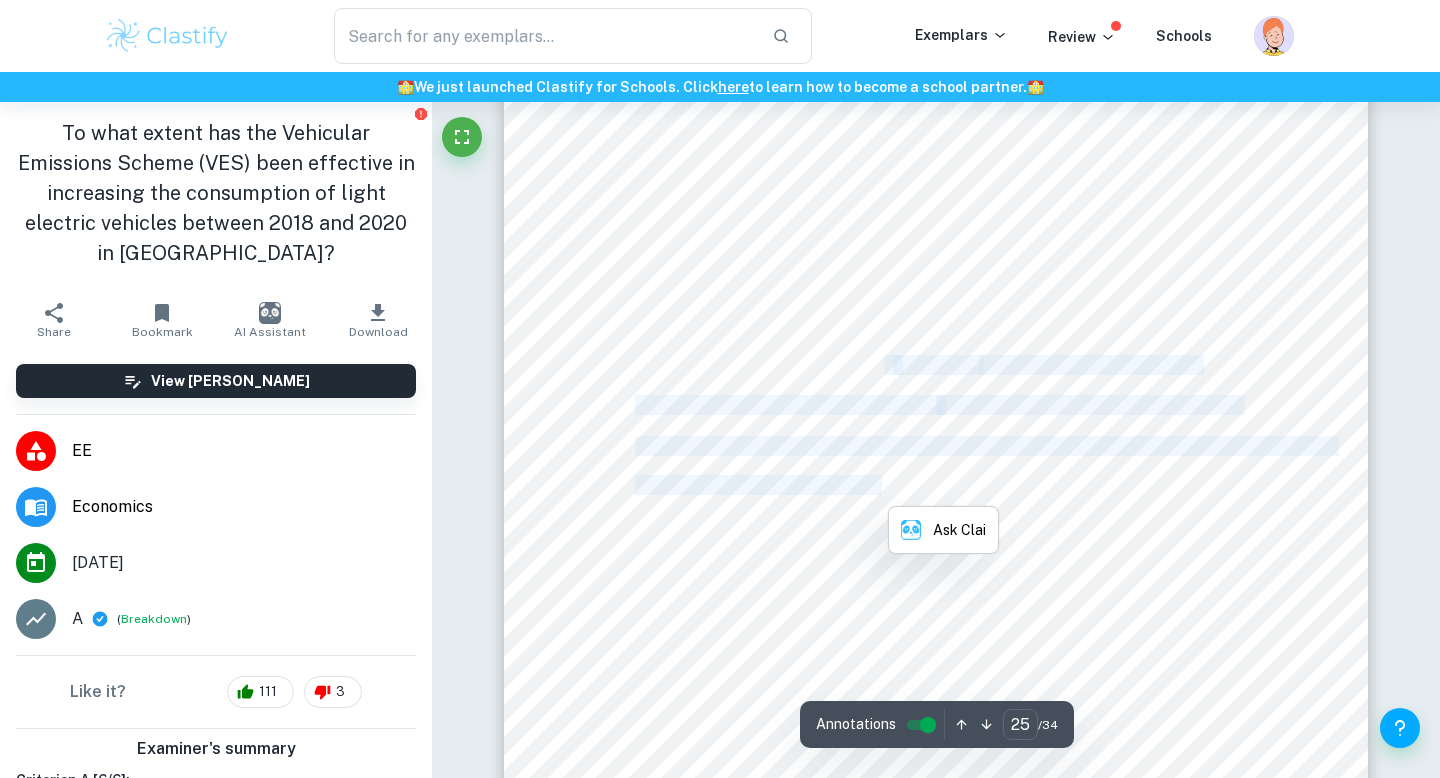 click on "inelastic demand of light-EVs in [GEOGRAPHIC_DATA] and thus, highlighting why the VES tax-" at bounding box center [994, 485] 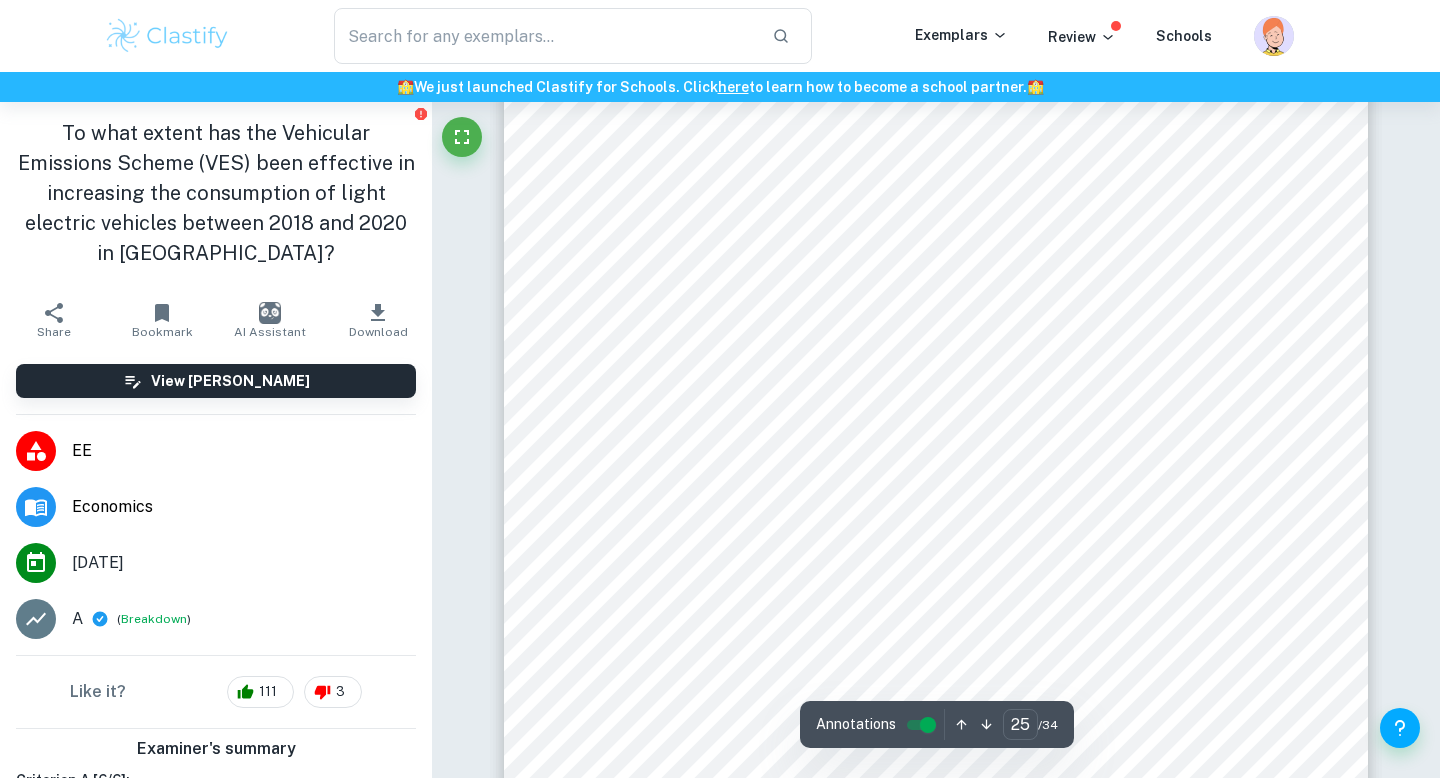 scroll, scrollTop: 30295, scrollLeft: 0, axis: vertical 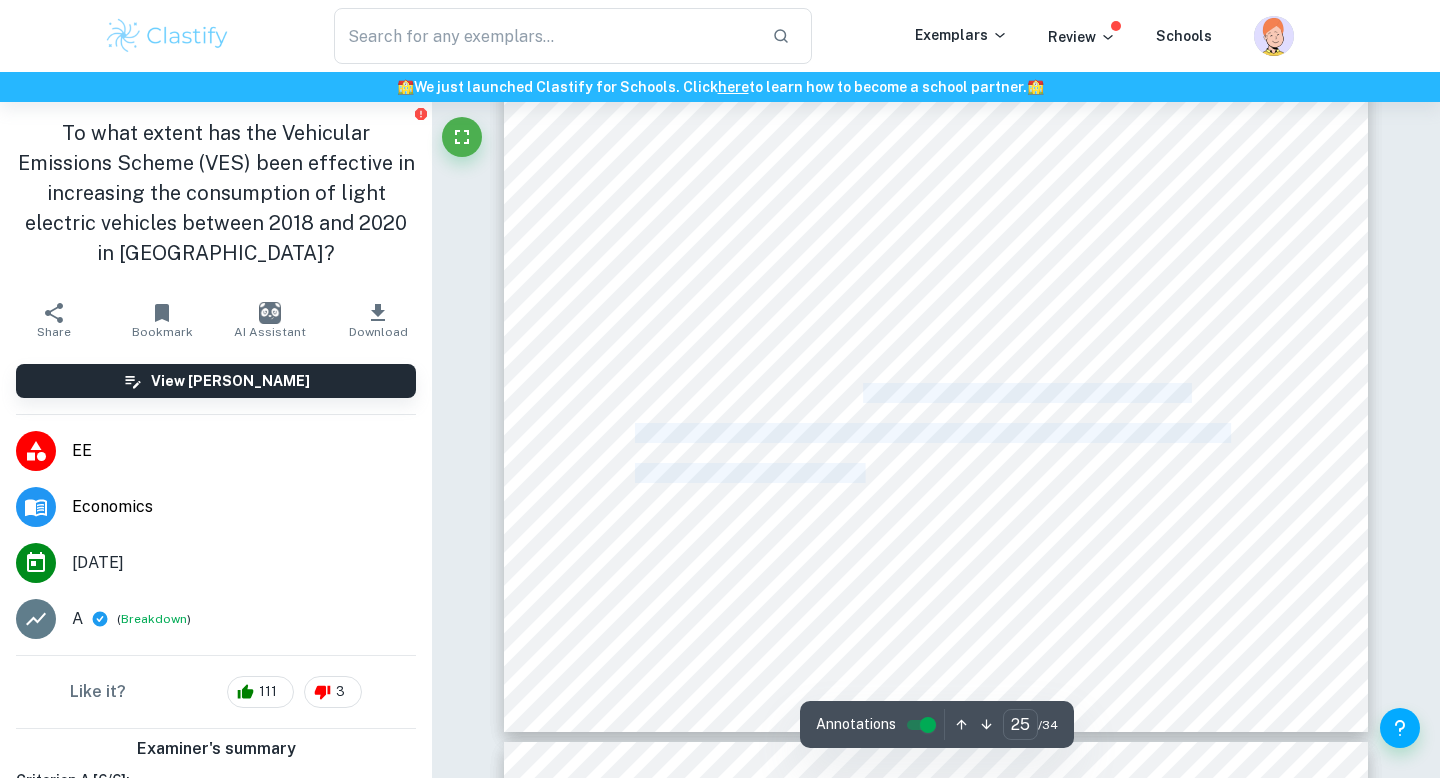 drag, startPoint x: 862, startPoint y: 394, endPoint x: 866, endPoint y: 474, distance: 80.09994 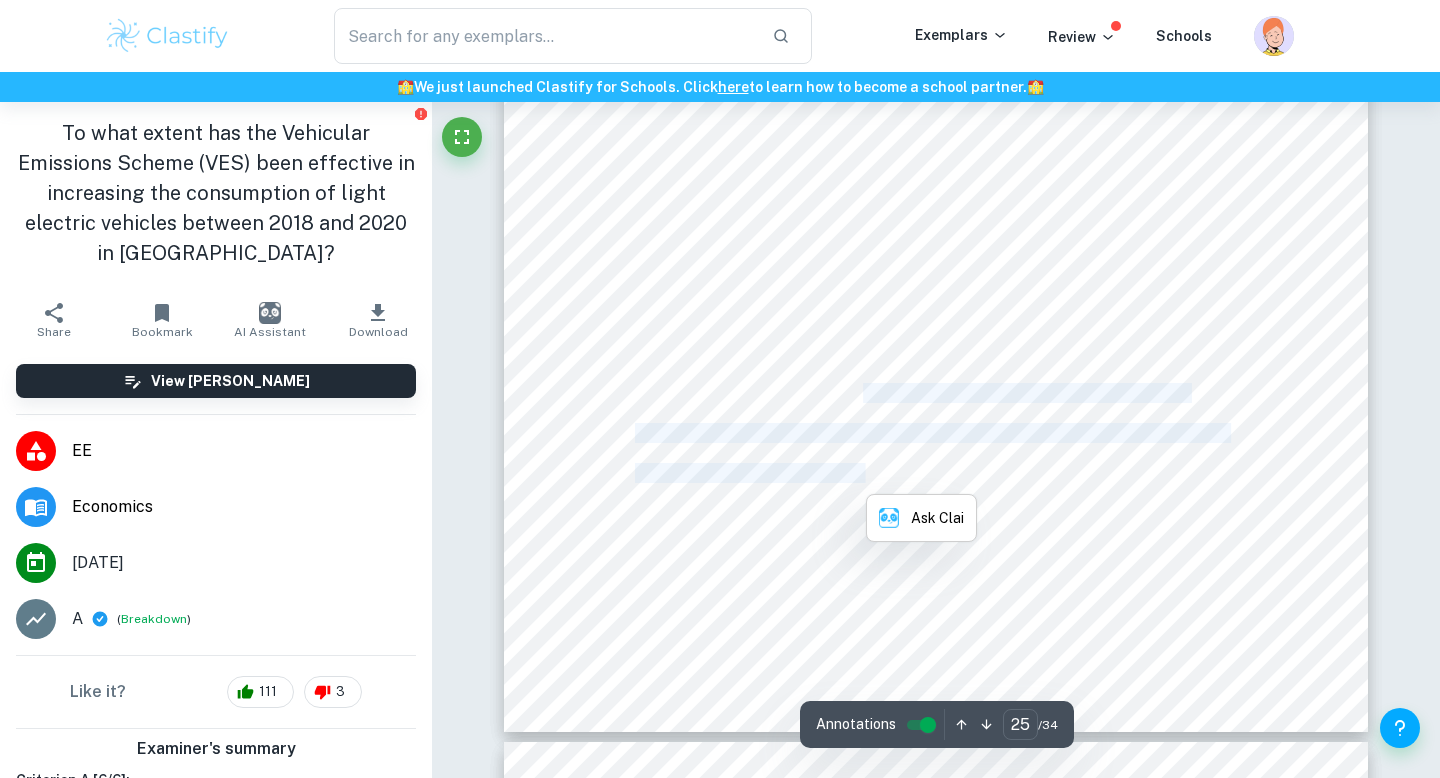click on "cause a 25% reduction in social costs [DATE]" at bounding box center [791, 473] 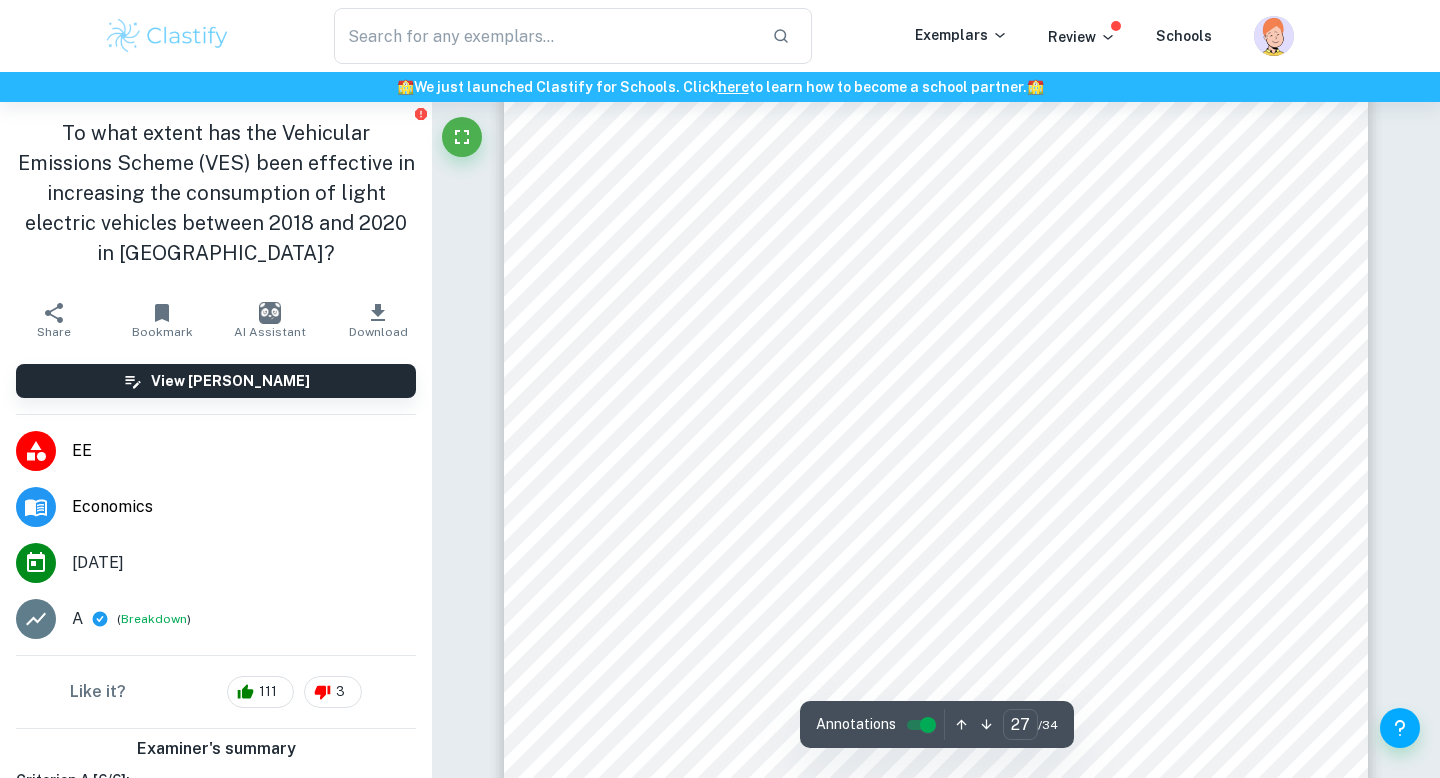 scroll, scrollTop: 32243, scrollLeft: 0, axis: vertical 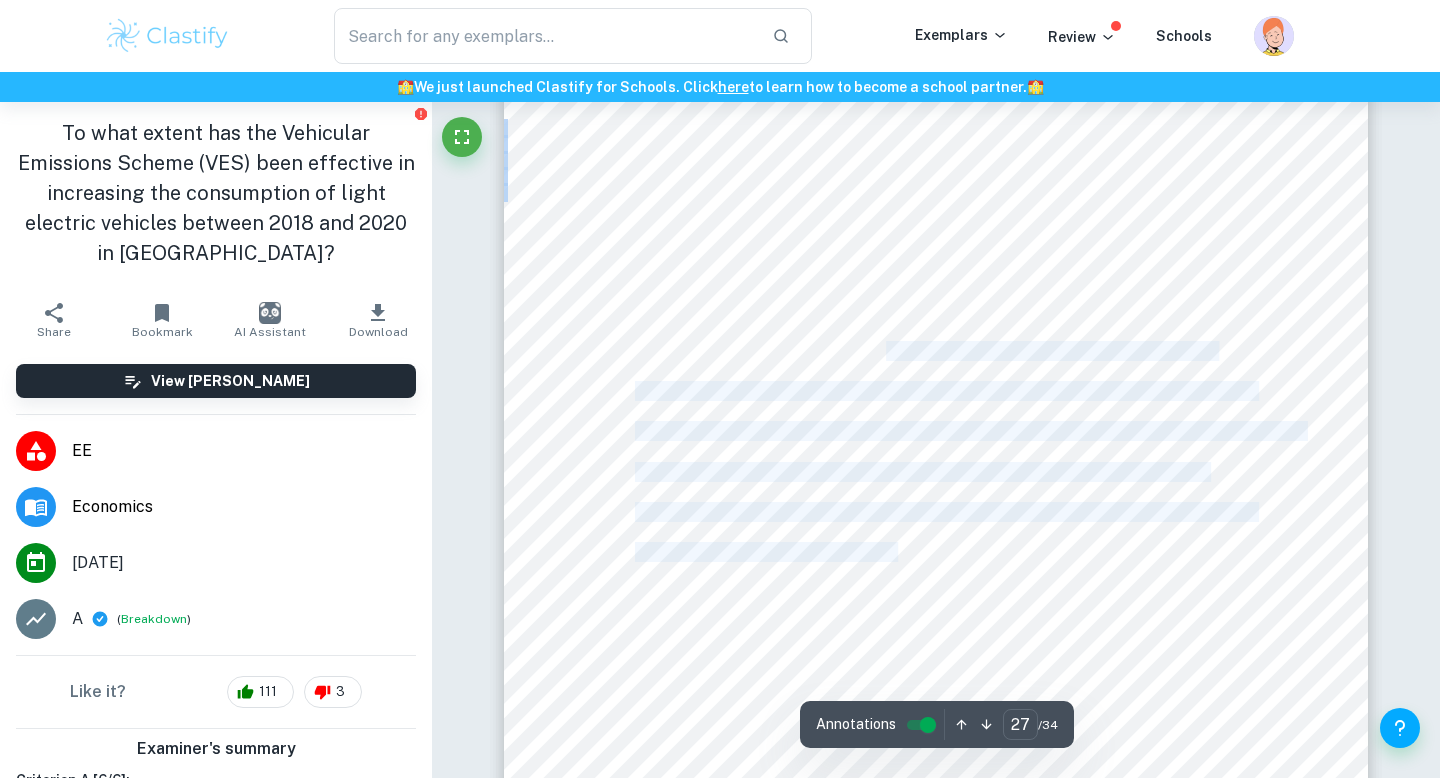 drag, startPoint x: 886, startPoint y: 352, endPoint x: 886, endPoint y: 553, distance: 201 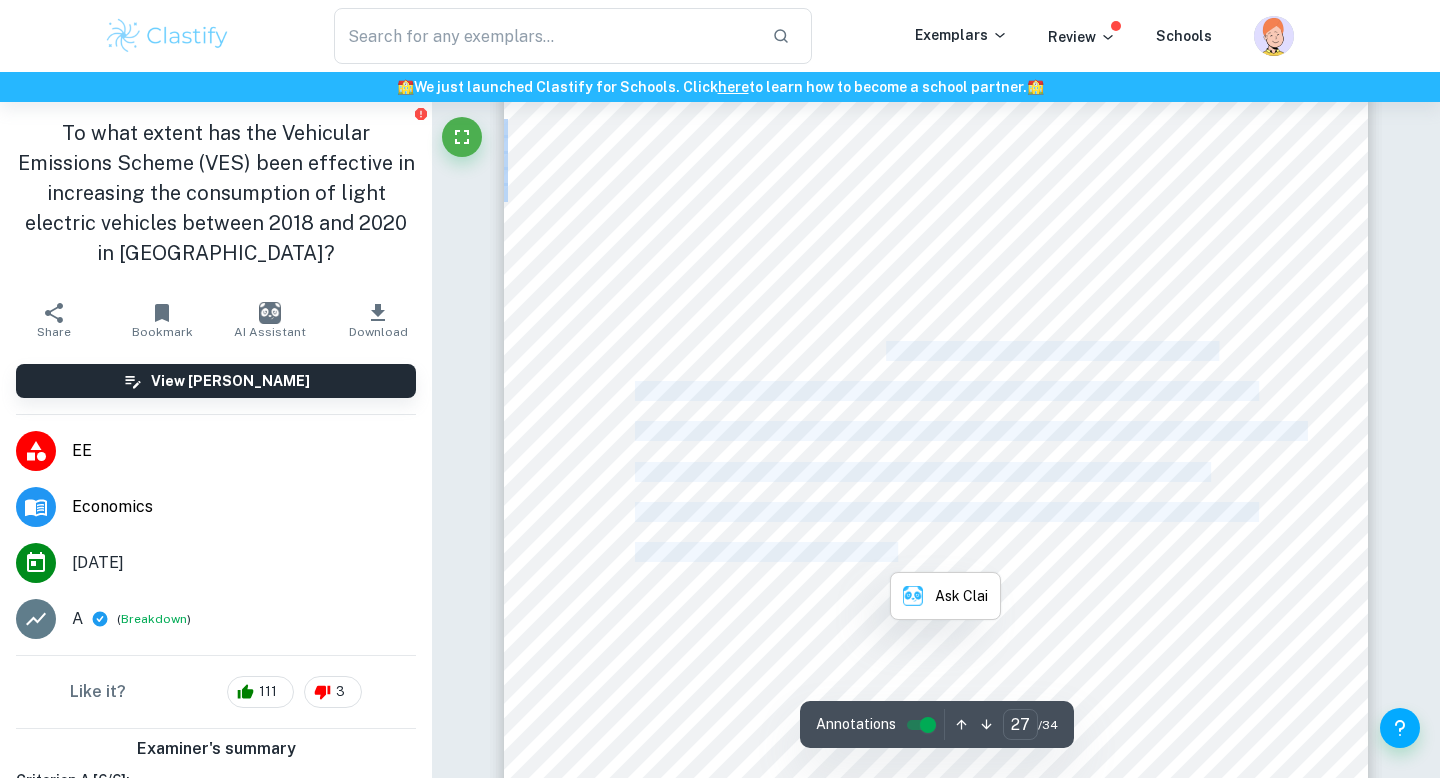click on "the consumption of light-EVs in [GEOGRAPHIC_DATA] such as - the high expense of owning a light-" at bounding box center [989, 552] 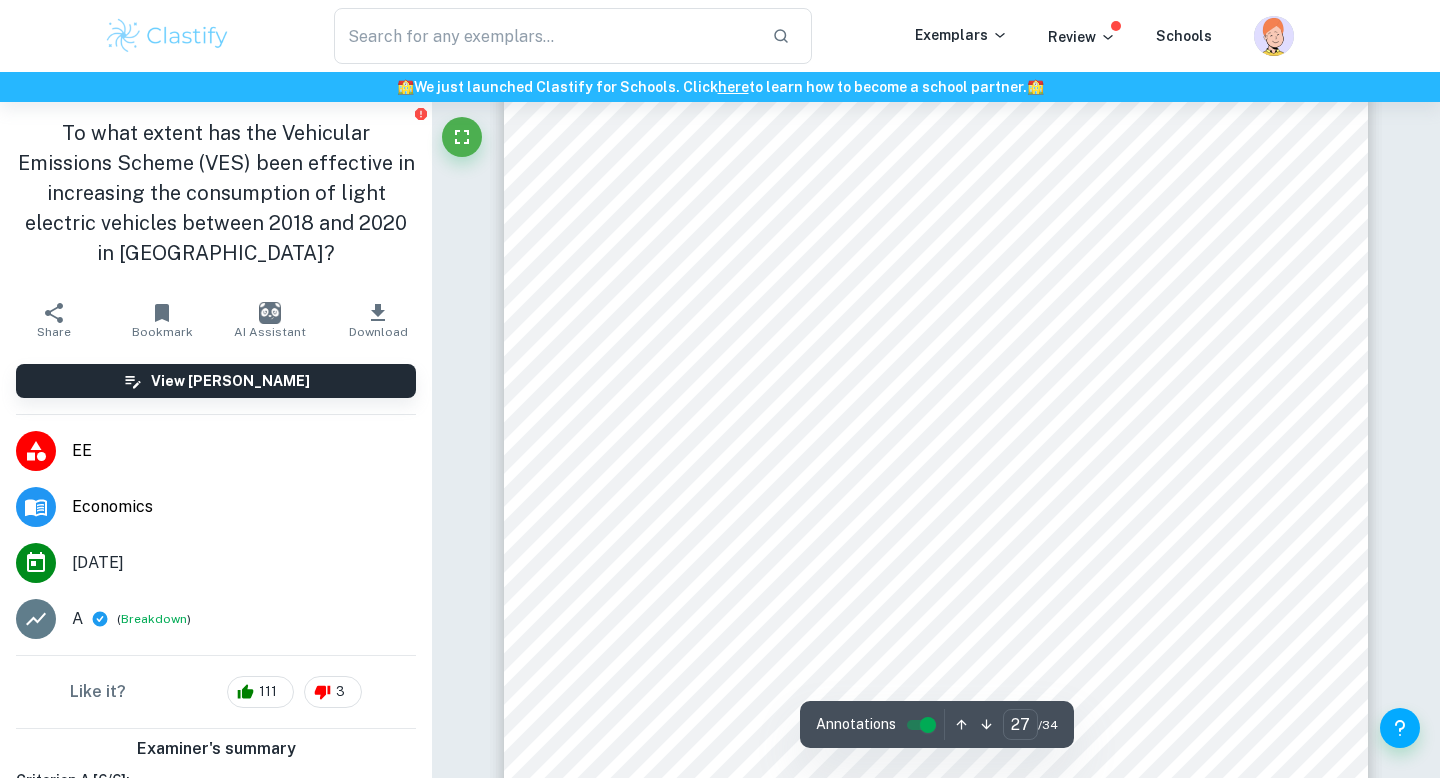 scroll, scrollTop: 32307, scrollLeft: 0, axis: vertical 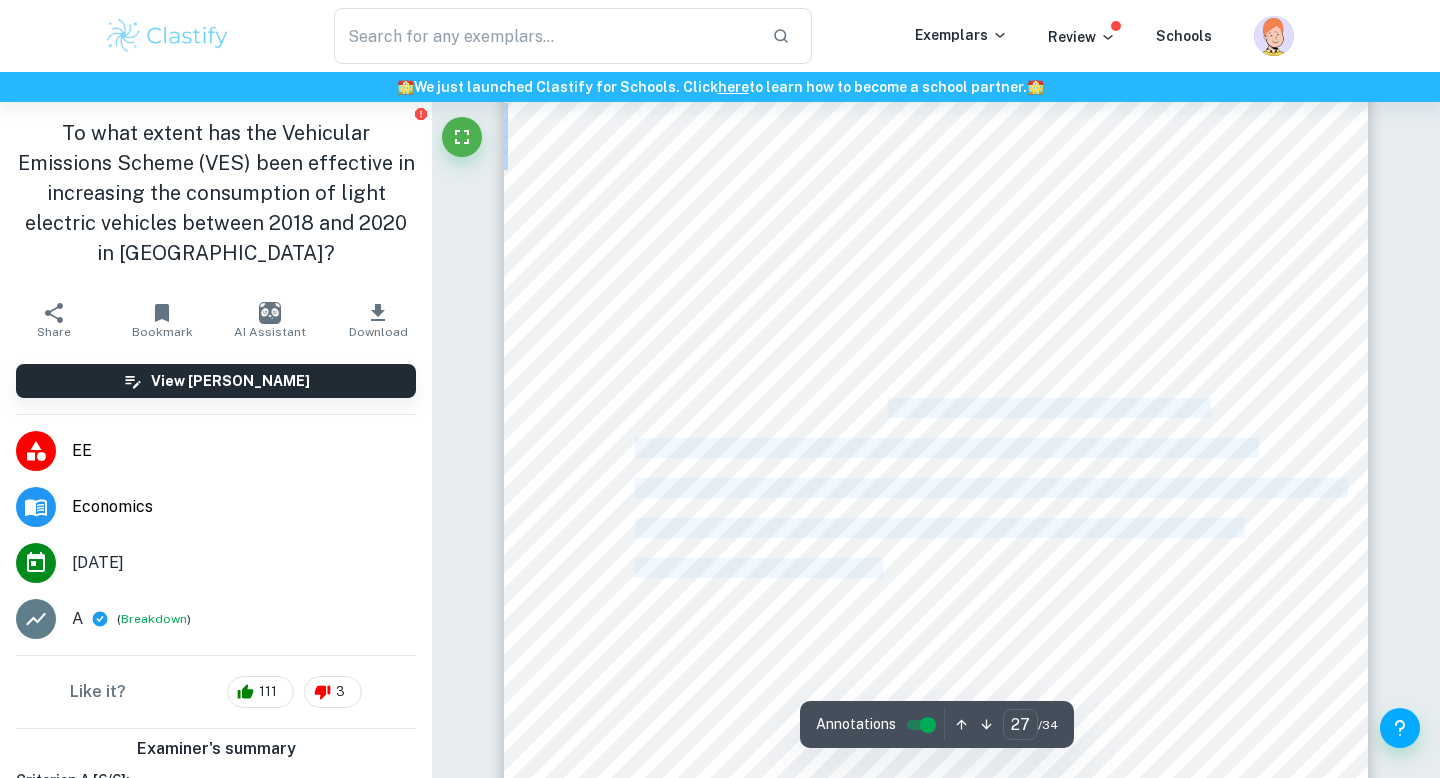 drag, startPoint x: 884, startPoint y: 575, endPoint x: 888, endPoint y: 418, distance: 157.05095 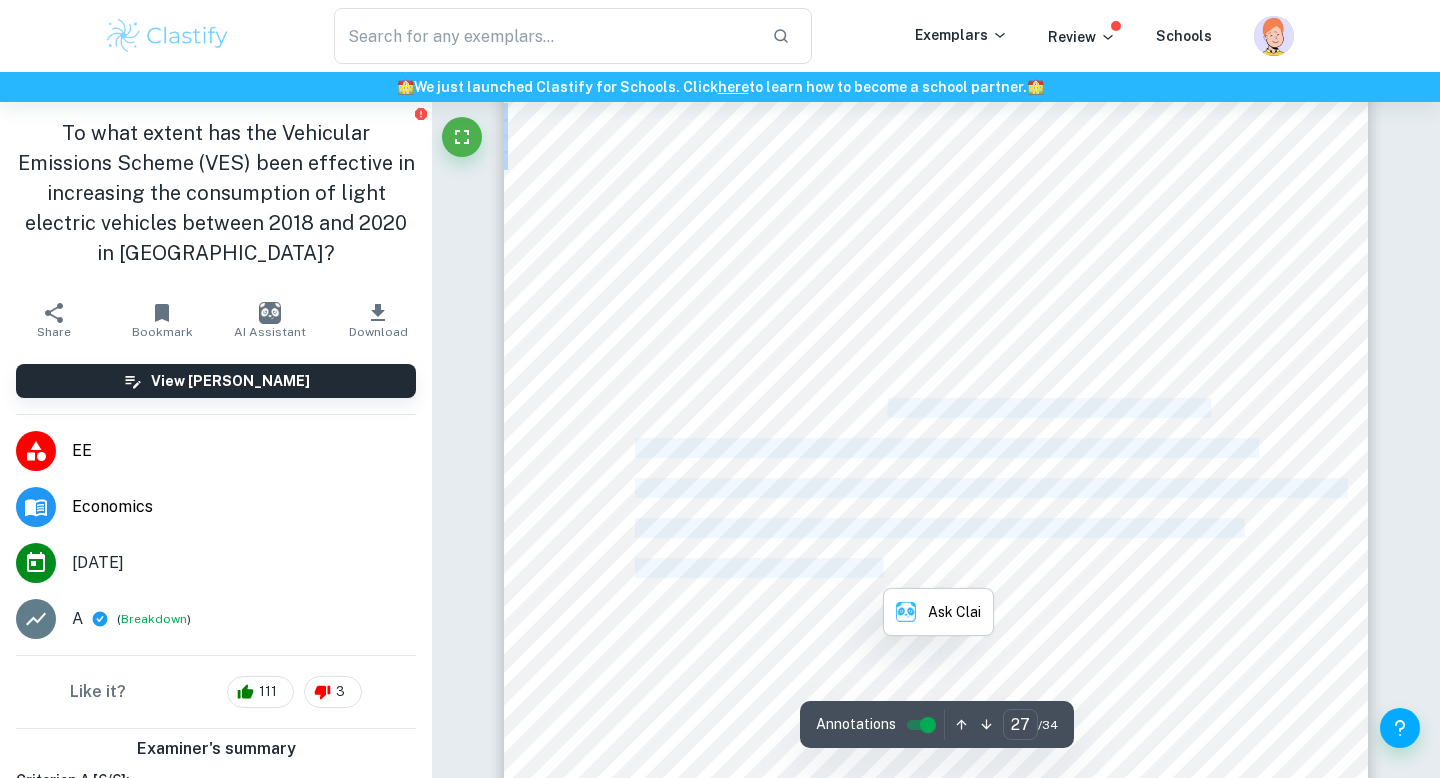 click on "27 4   Conclusion The VES   alone   has been   ineffective to a great extent   in increasing the consumption of light-EVs in [GEOGRAPHIC_DATA] between 2018 and 2020 primarily due to their high price inelastic demand and a range of external factors.   Based on secondary data, although the VES increases light-EV consumption, the rate of change in consumption is insufficient to reach [GEOGRAPHIC_DATA]’s goal of 100% light-EV population (socially optimal quantity) by 2040. Hence, the VES is ineffective in internalising all externalities. Furthermore, primary data illustrates the price inelastic demand of light-EVs in [GEOGRAPHIC_DATA], which justifies the ineffectiveness of the VES tax-rebates in increasing the consumption of light-EVs significantly. Additionally, the qualitative interviews illustrate external factors that affect the consumption of light-EVs in [GEOGRAPHIC_DATA] such as - the high expense of owning a light- EV, inconvenience due to poor charging infrastructure, and lack of awareness of social 4.1   Other Possible Solutions 2" at bounding box center (936, 572) 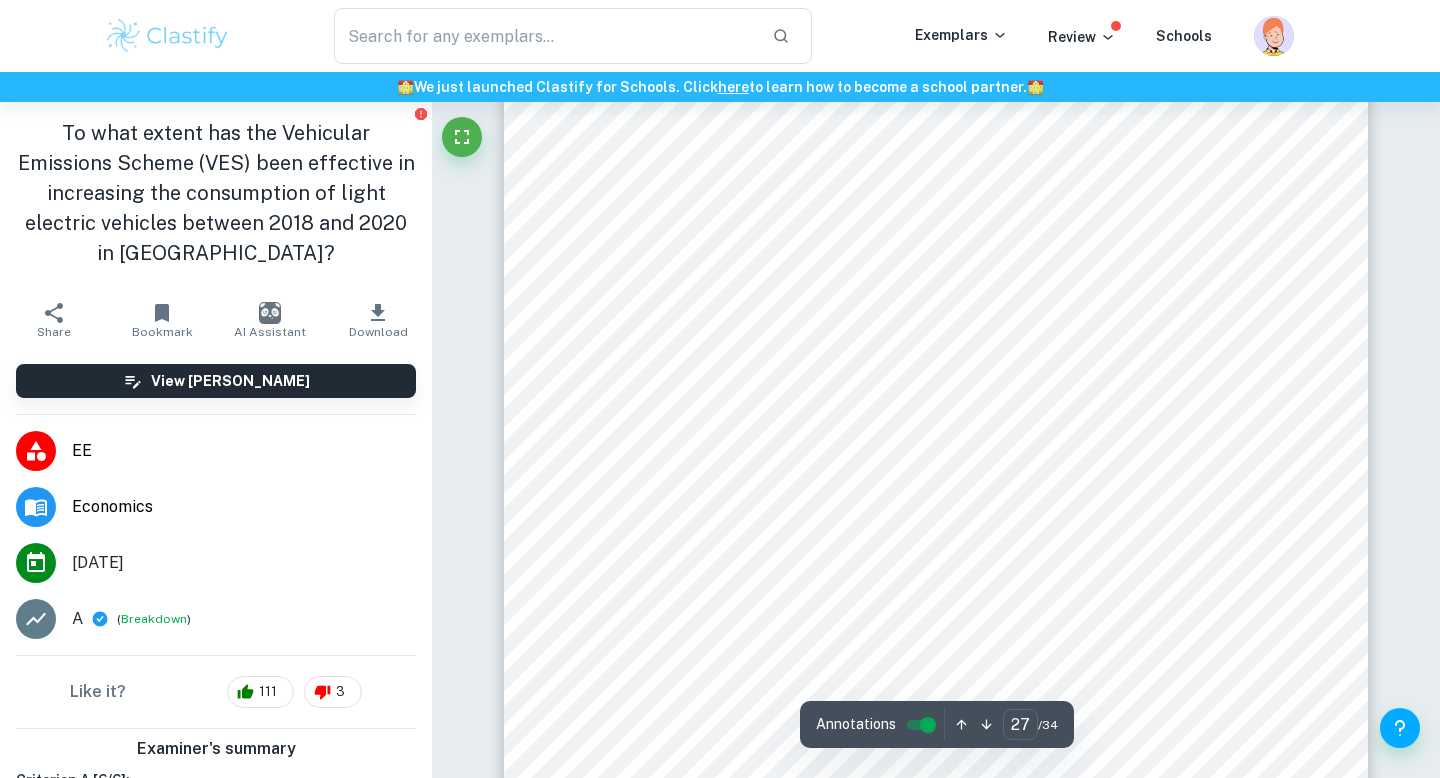 scroll, scrollTop: 32187, scrollLeft: 0, axis: vertical 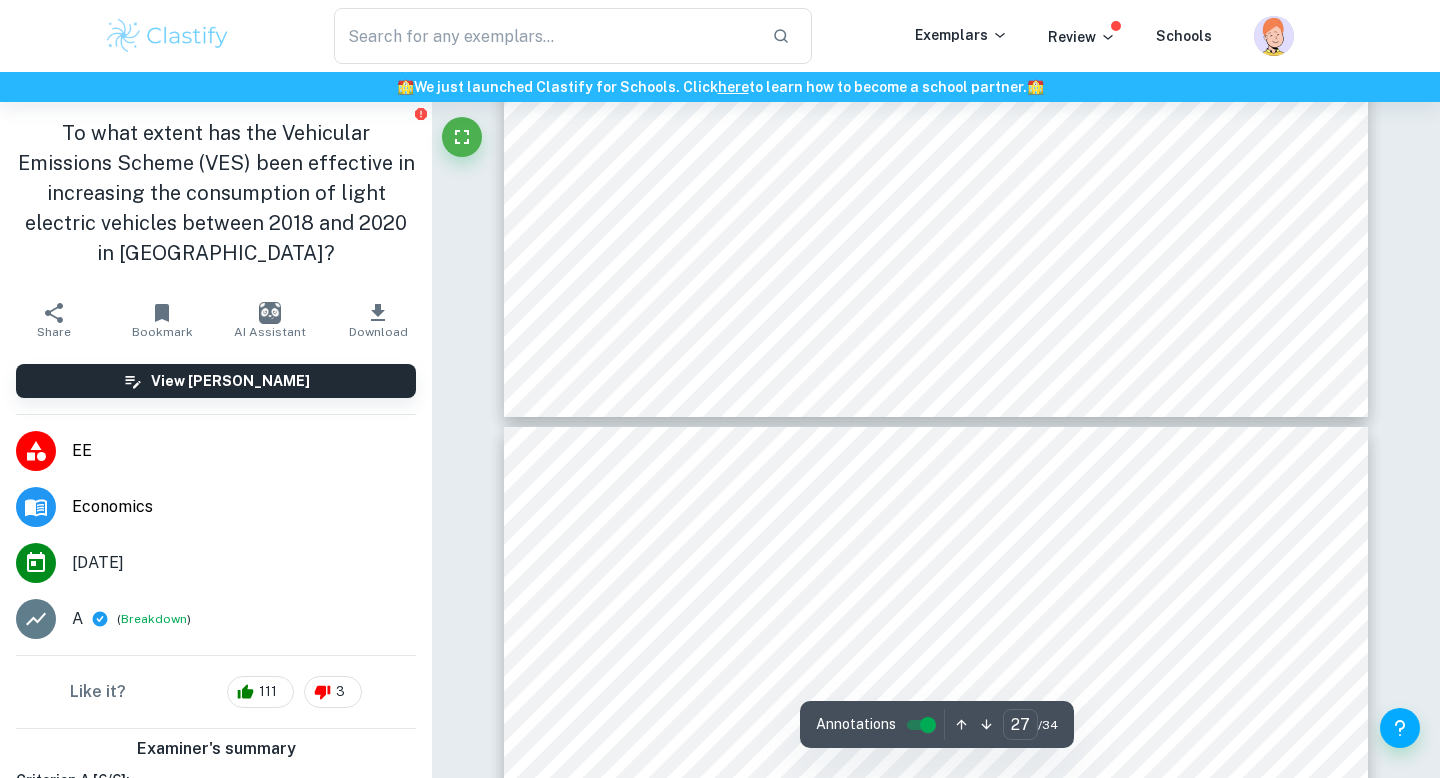 click on "directly impact the primary determinants of demand for light-EVs in [GEOGRAPHIC_DATA], their" at bounding box center (978, 541) 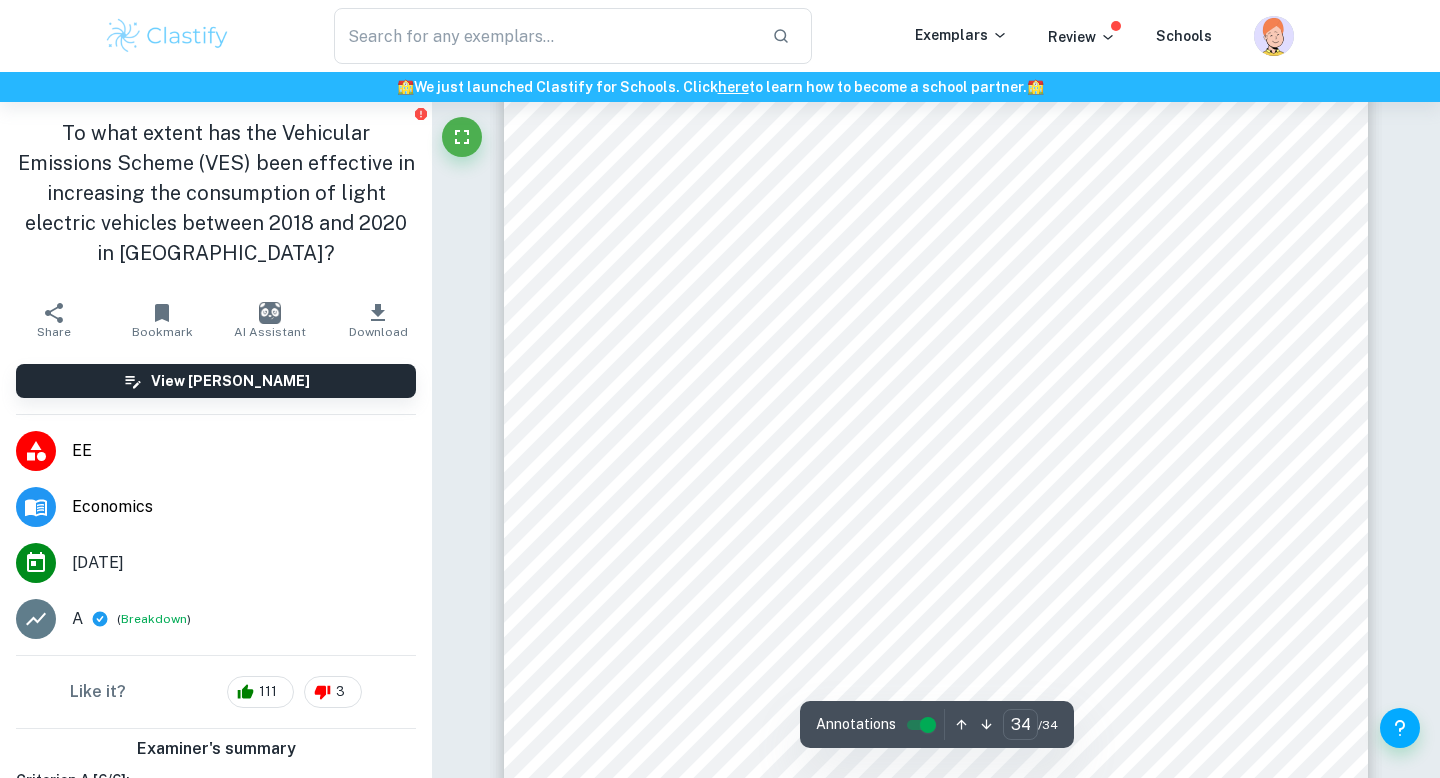 scroll, scrollTop: 41347, scrollLeft: 0, axis: vertical 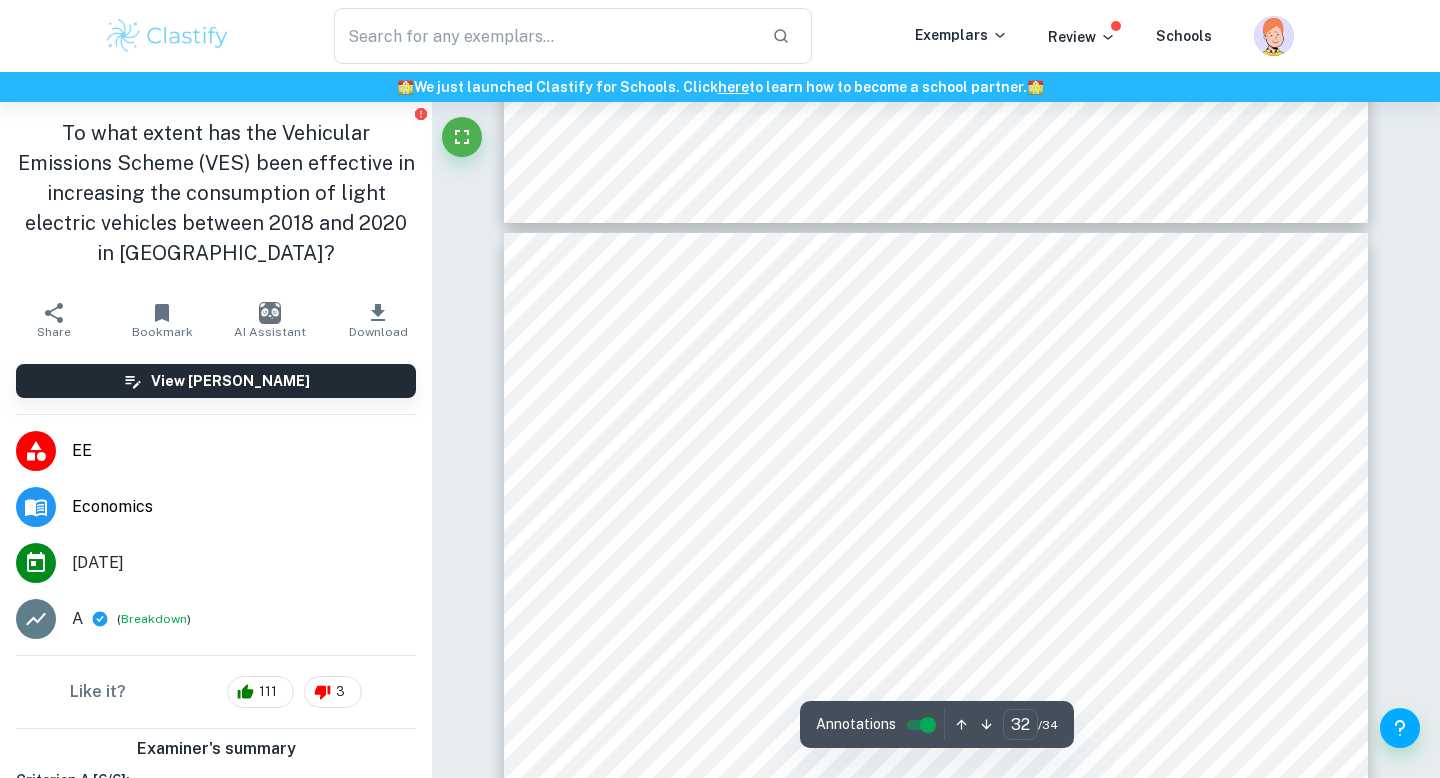 type on "31" 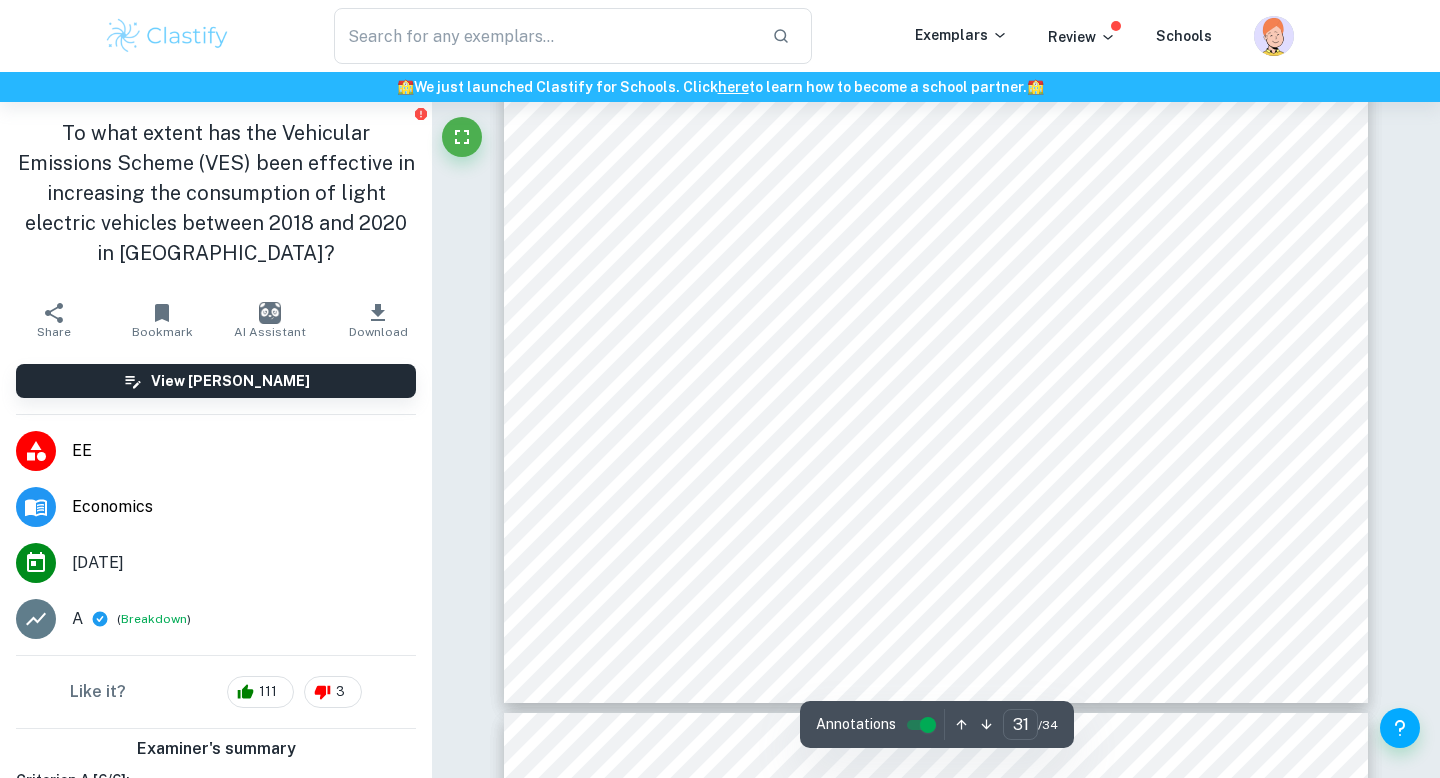 scroll, scrollTop: 37628, scrollLeft: 0, axis: vertical 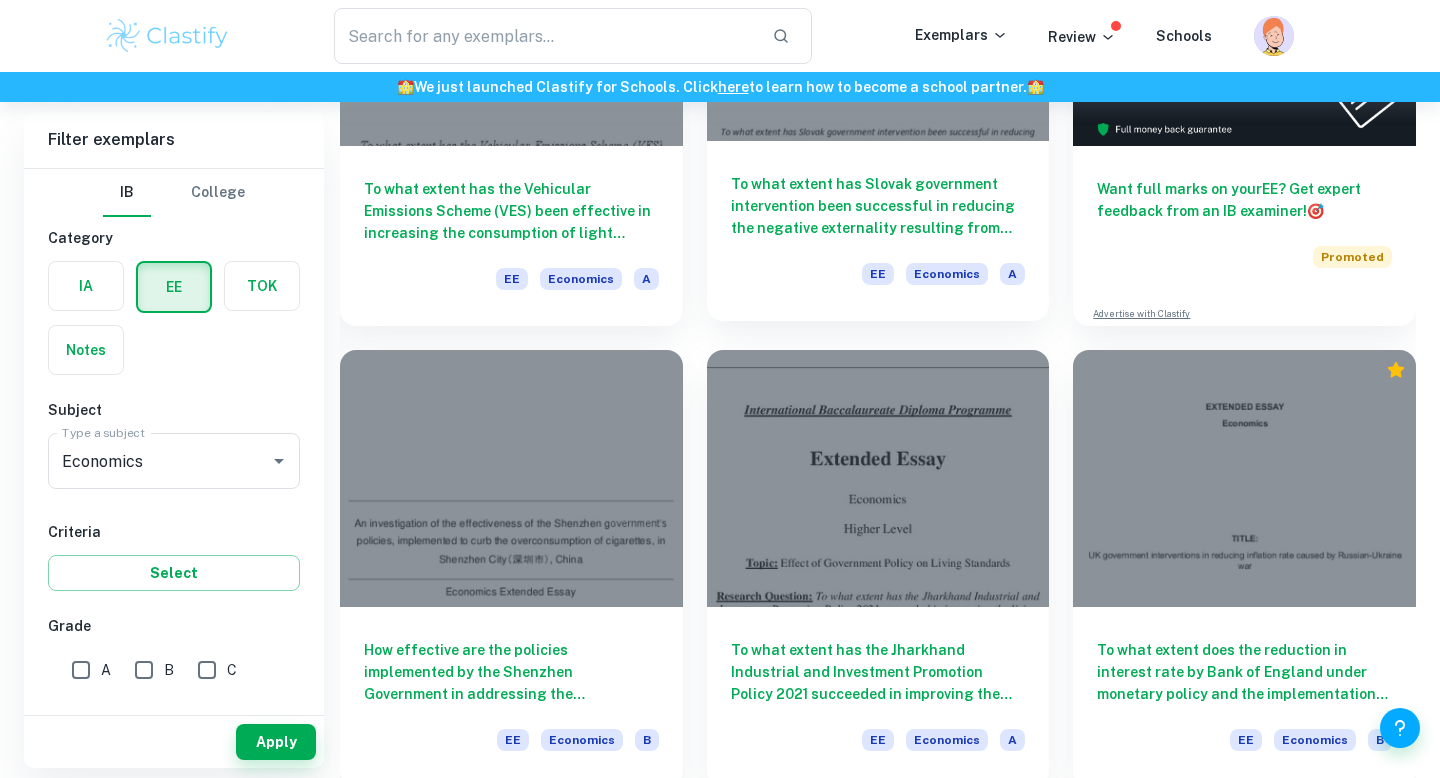 click on "To what extent has Slovak government intervention been successful in reducing the negative externality resulting from cigarette consumption in [GEOGRAPHIC_DATA]? EE Economics A" at bounding box center [878, 231] 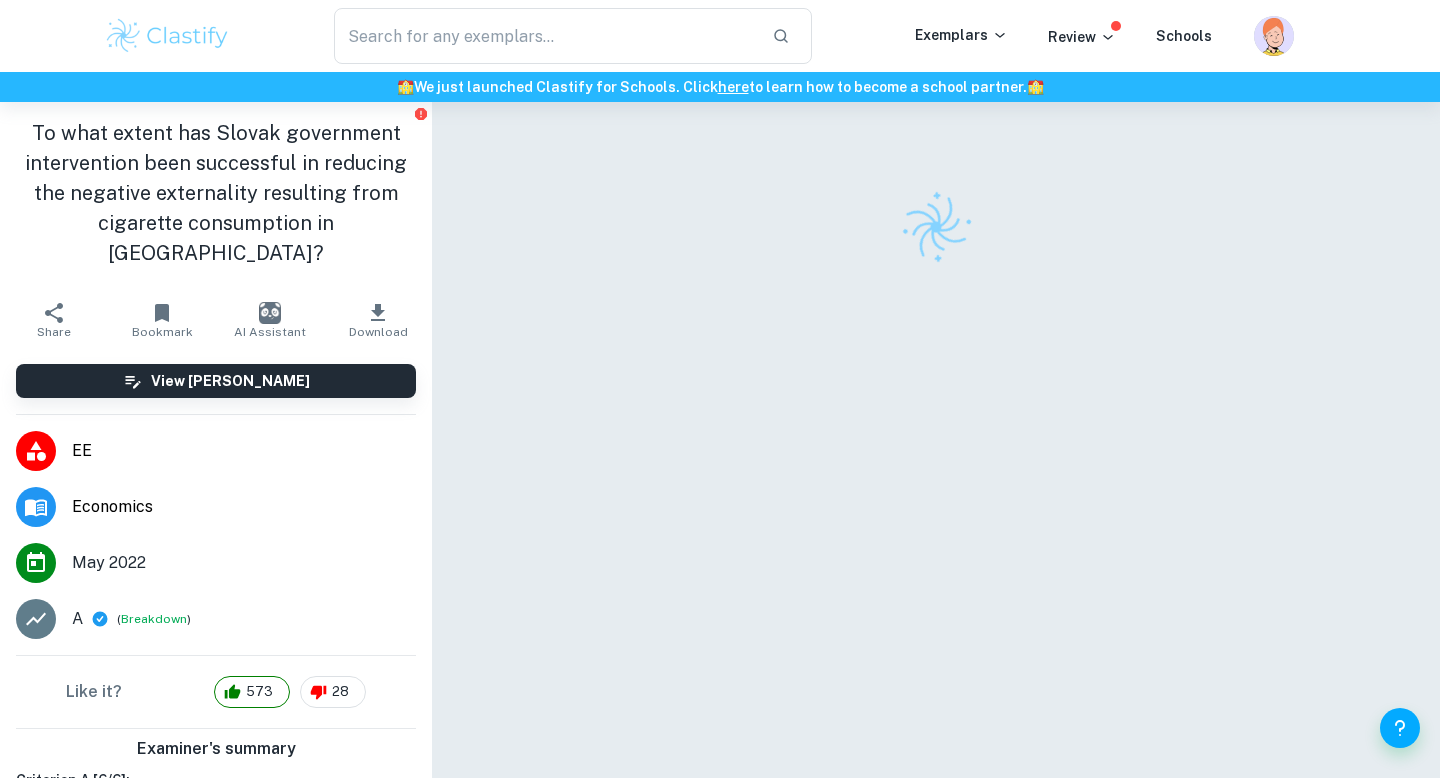 scroll, scrollTop: 483, scrollLeft: 0, axis: vertical 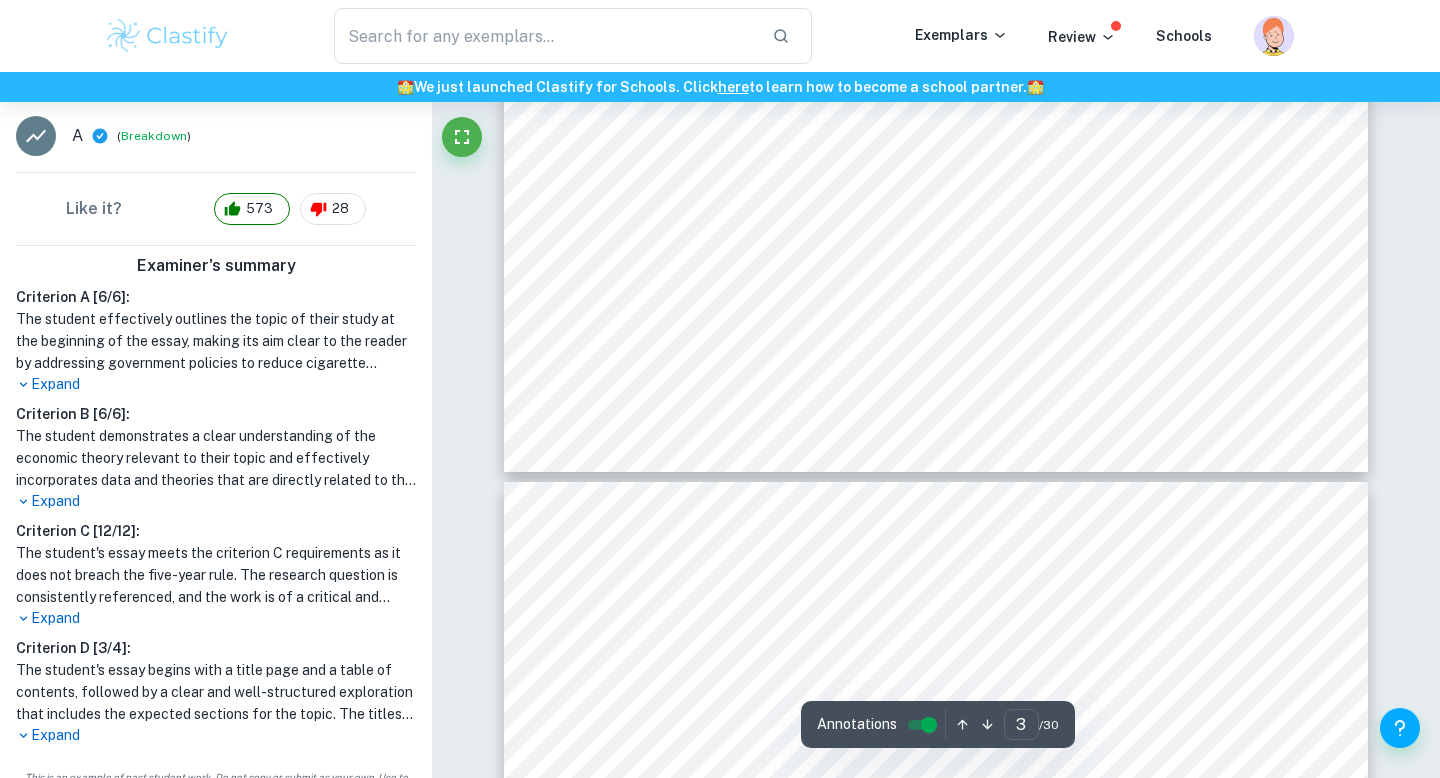 drag, startPoint x: 596, startPoint y: 323, endPoint x: 565, endPoint y: 250, distance: 79.30952 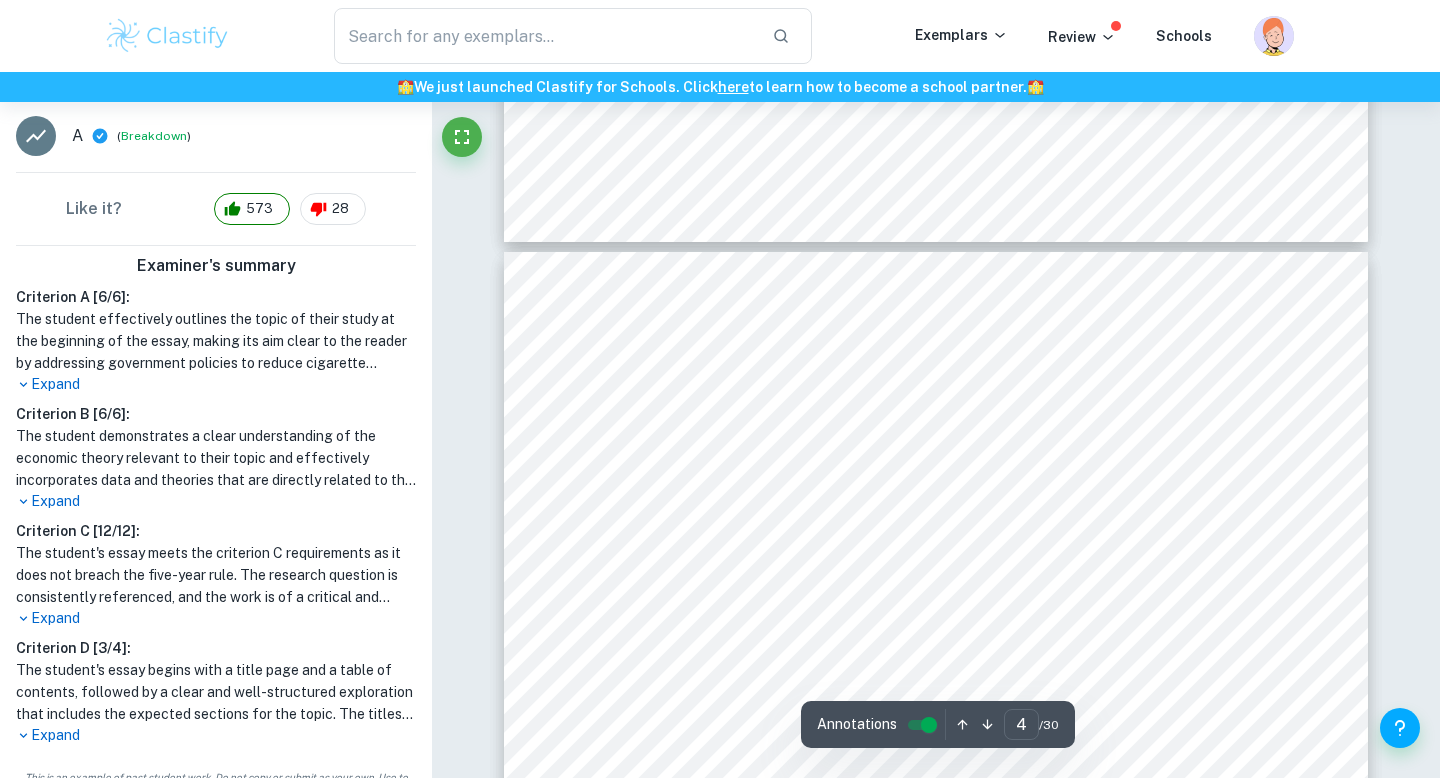 scroll, scrollTop: 3392, scrollLeft: 0, axis: vertical 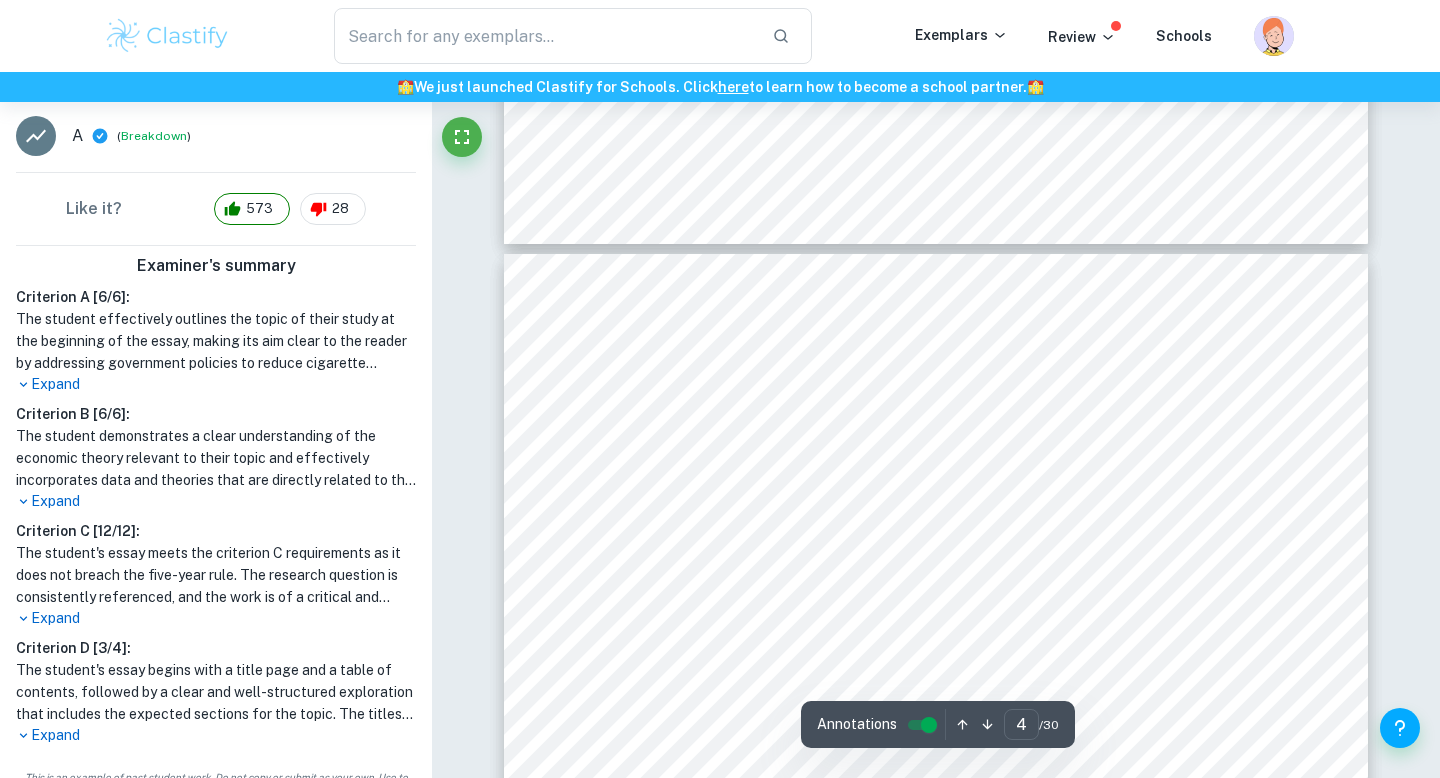 drag, startPoint x: 627, startPoint y: 468, endPoint x: 592, endPoint y: 375, distance: 99.368004 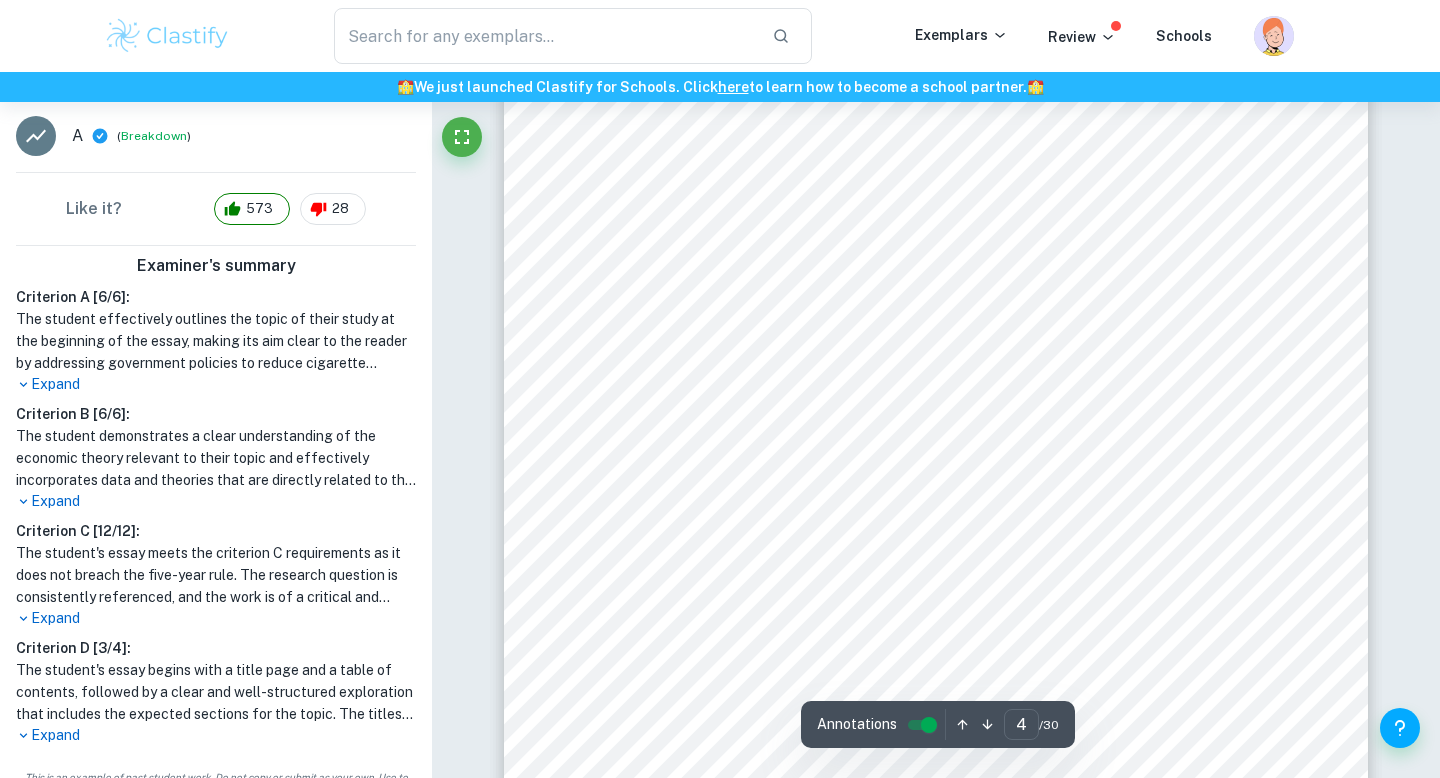 scroll, scrollTop: 3948, scrollLeft: 0, axis: vertical 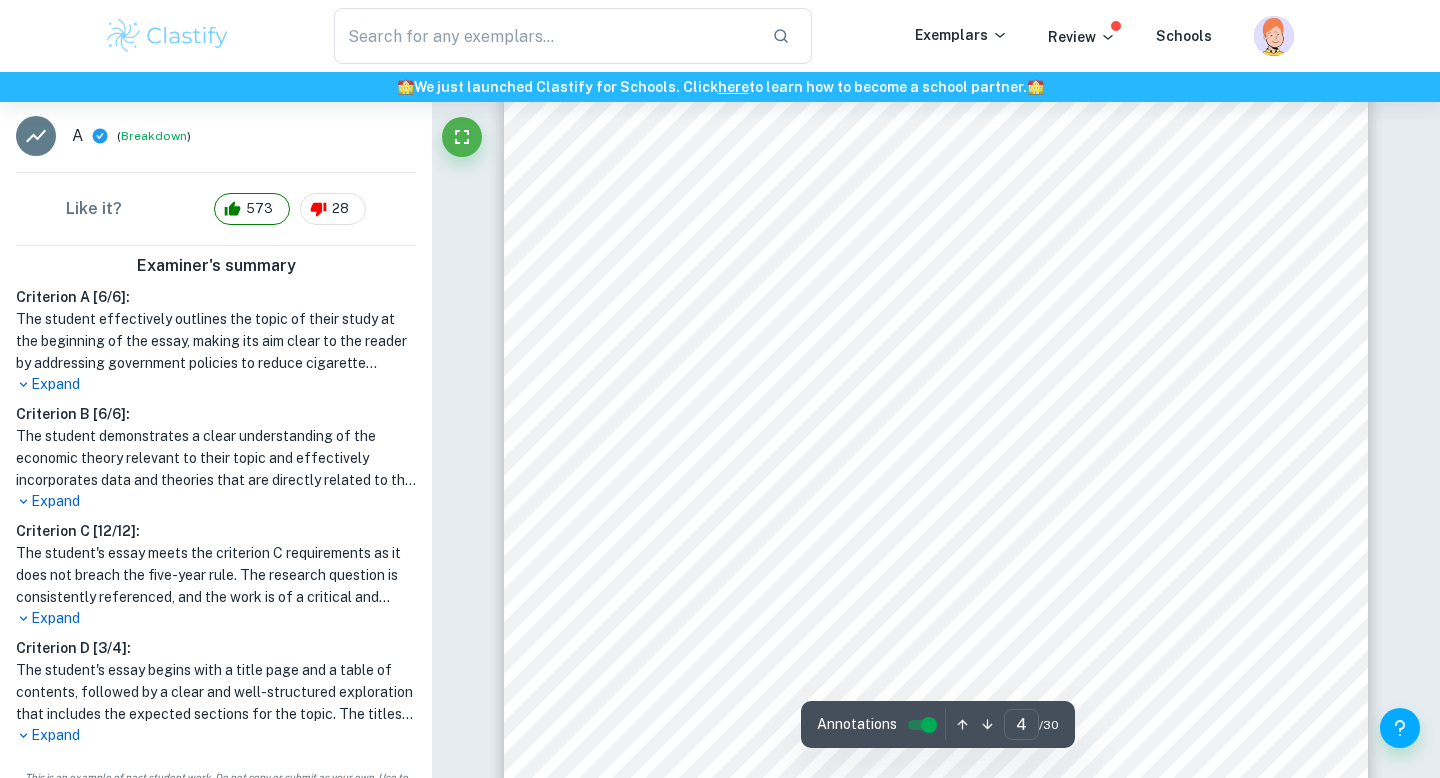 drag, startPoint x: 569, startPoint y: 301, endPoint x: 608, endPoint y: 540, distance: 242.1611 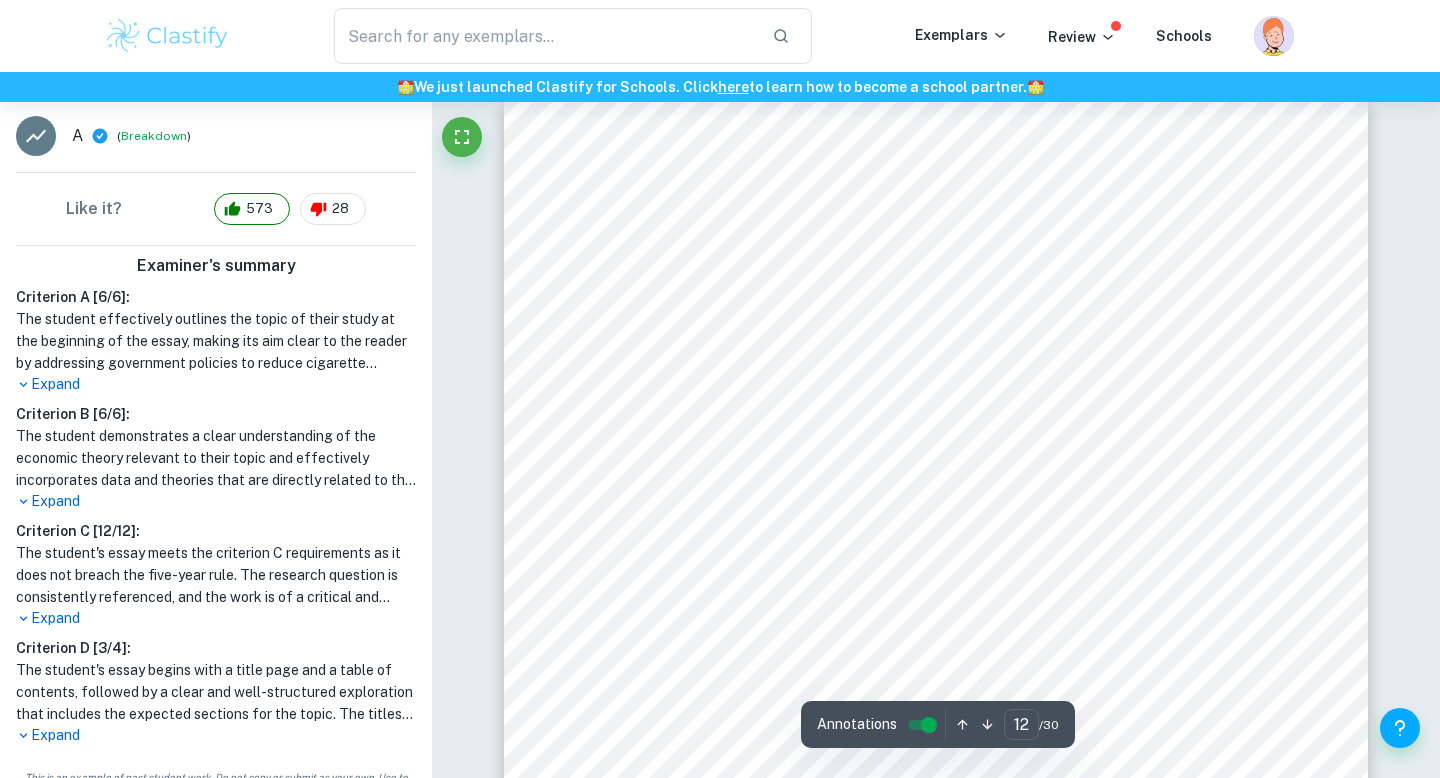 scroll, scrollTop: 12577, scrollLeft: 0, axis: vertical 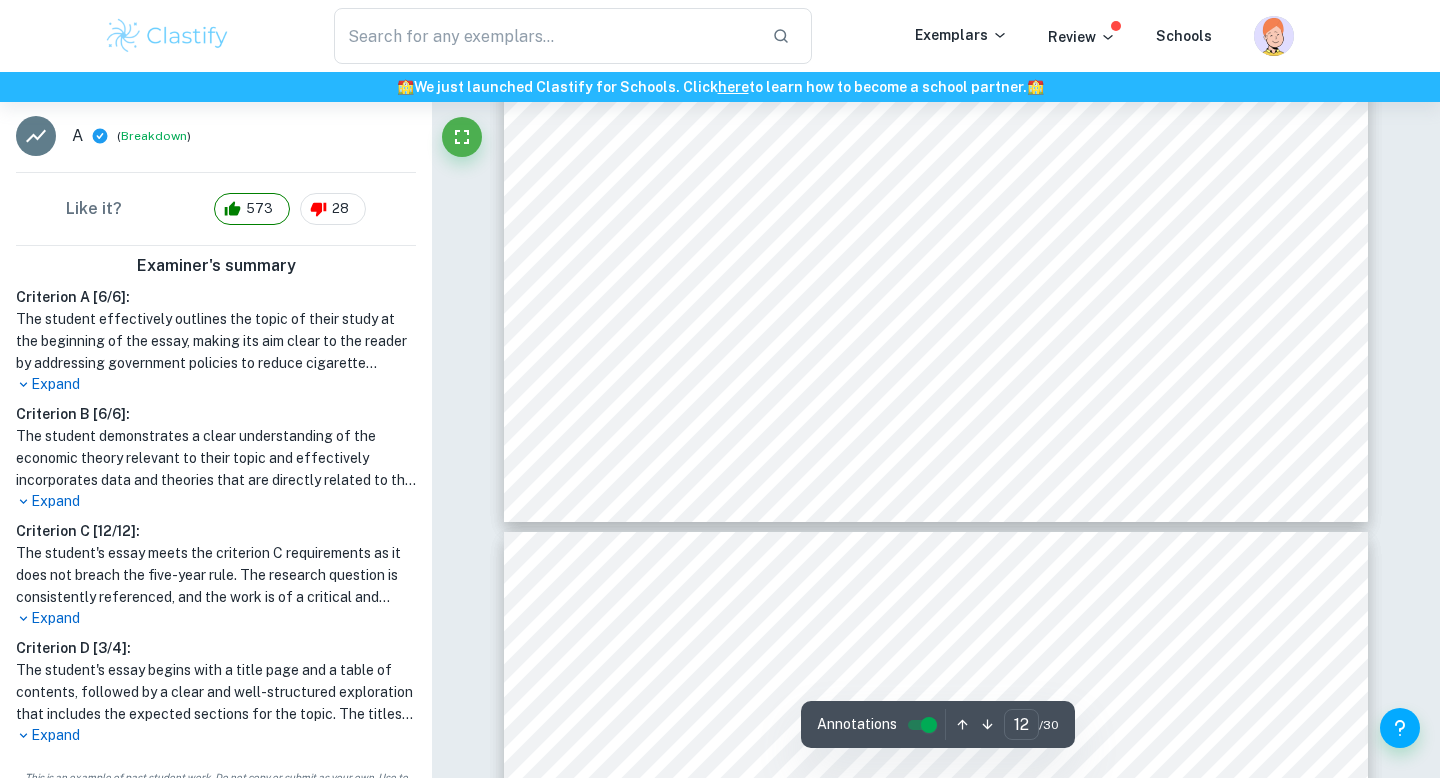 type on "13" 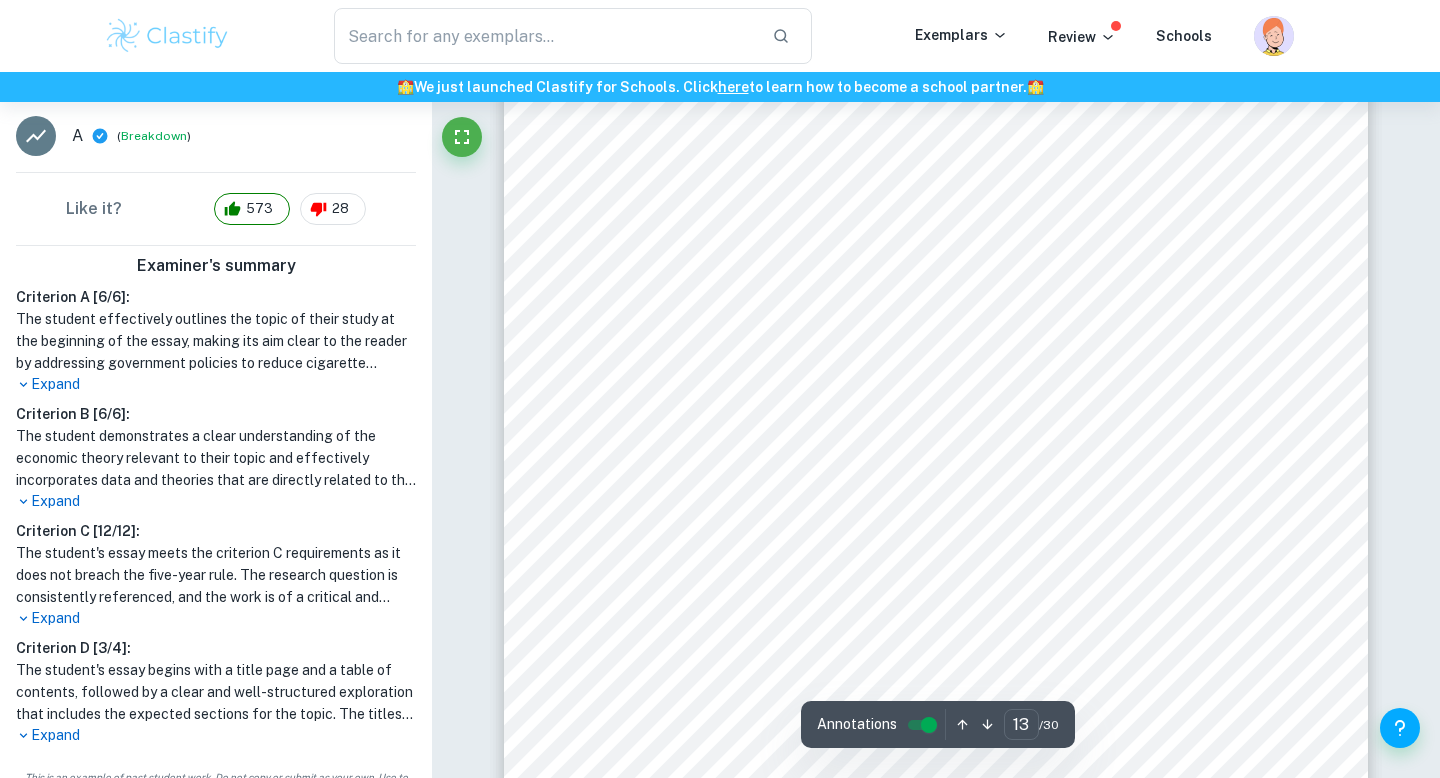 scroll, scrollTop: 13900, scrollLeft: 0, axis: vertical 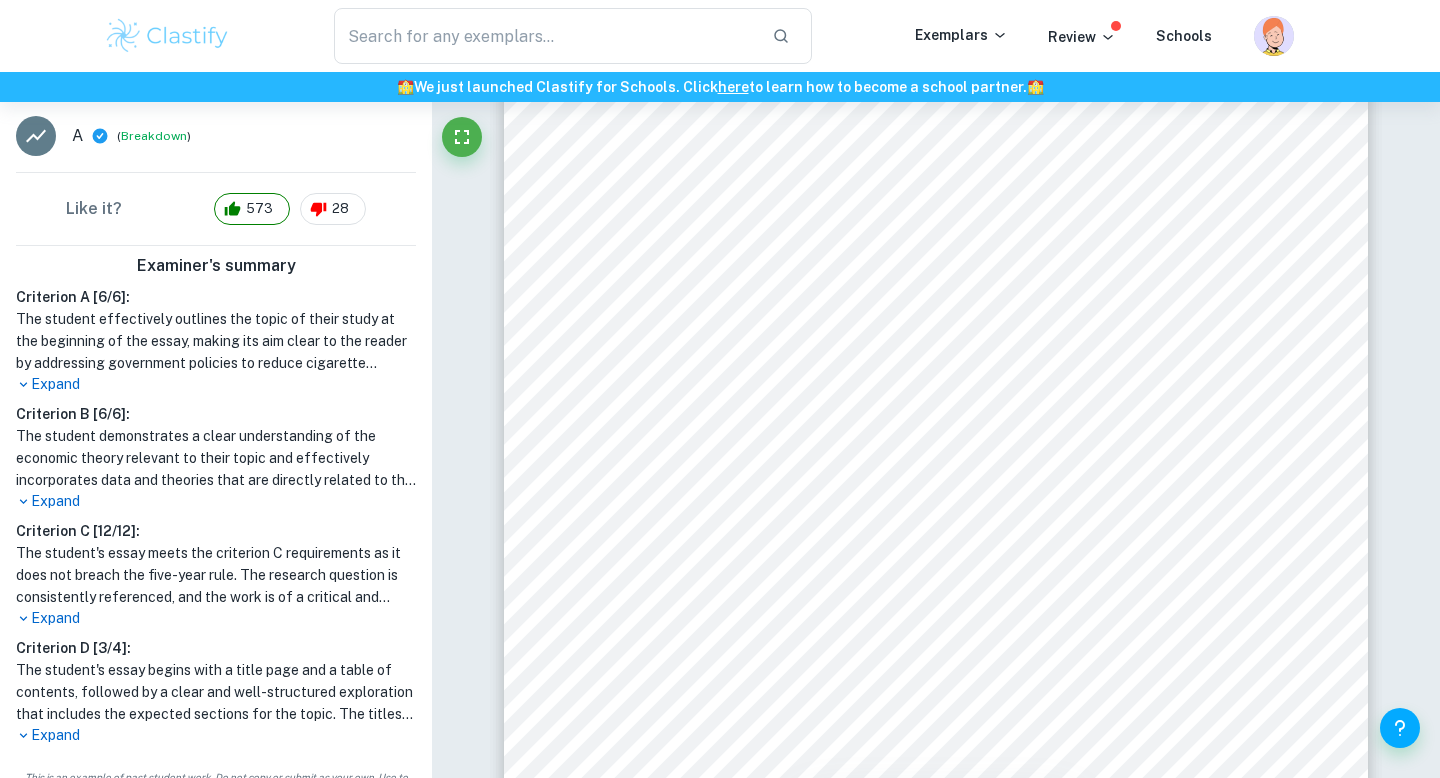 click at bounding box center [936, 465] 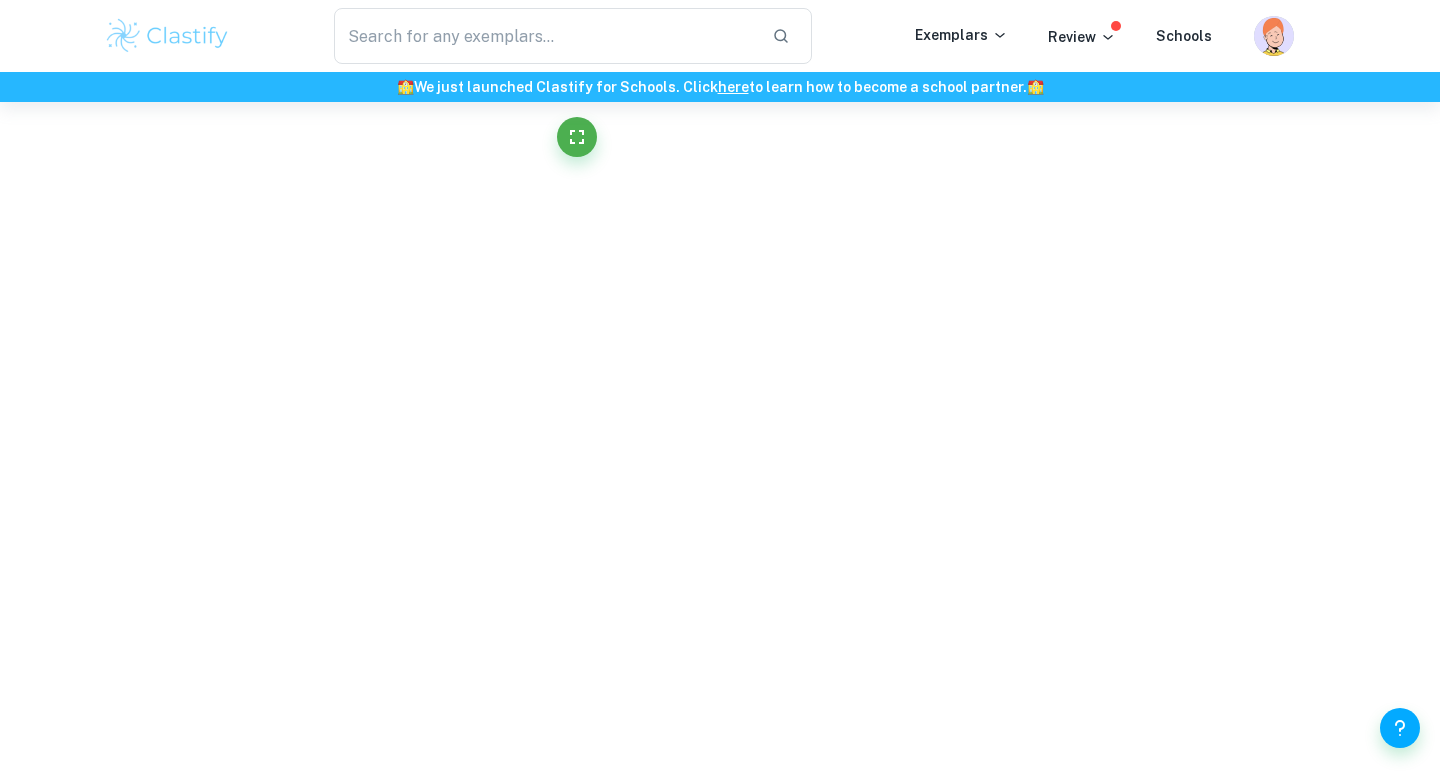 scroll, scrollTop: 0, scrollLeft: 0, axis: both 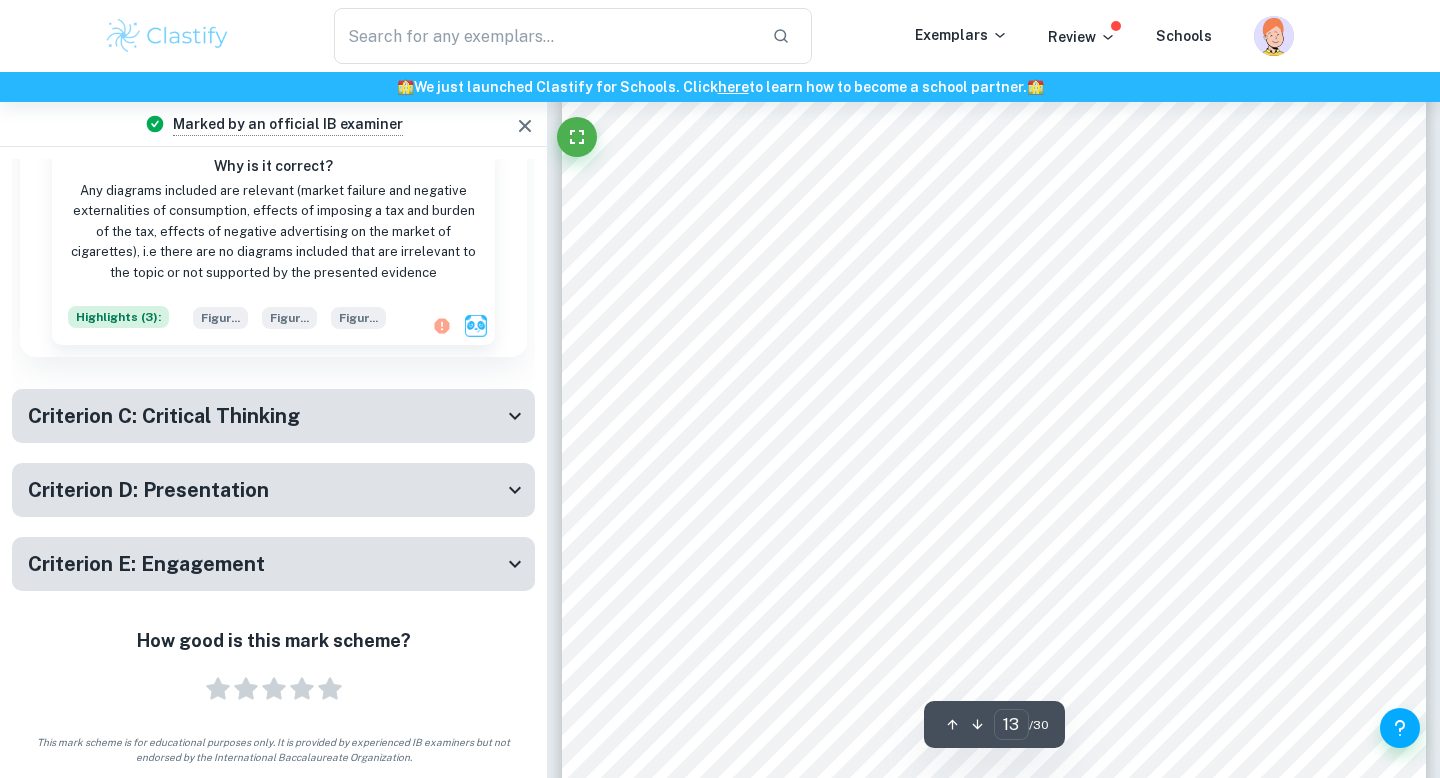 click on "Criterion E: Engagement" at bounding box center [265, 564] 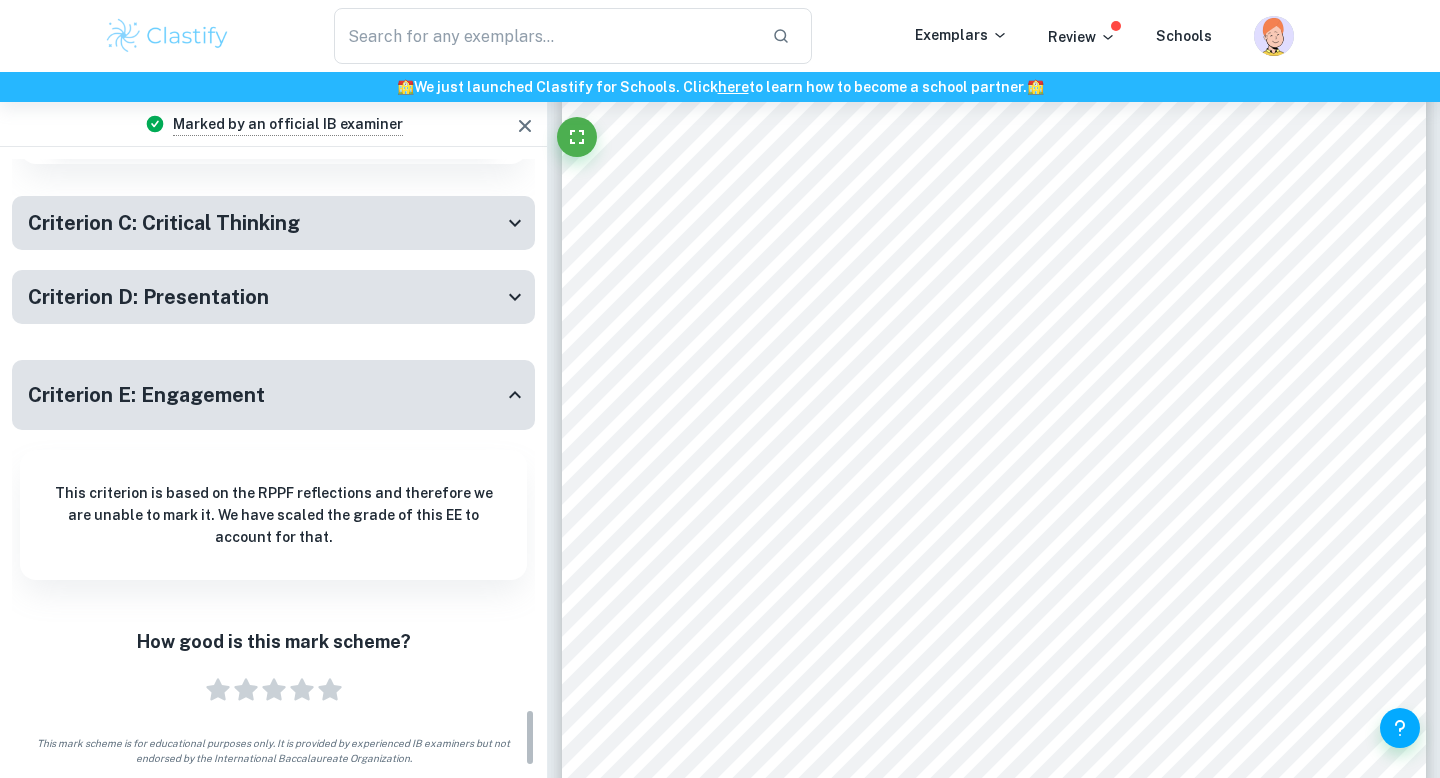 scroll, scrollTop: 5803, scrollLeft: 0, axis: vertical 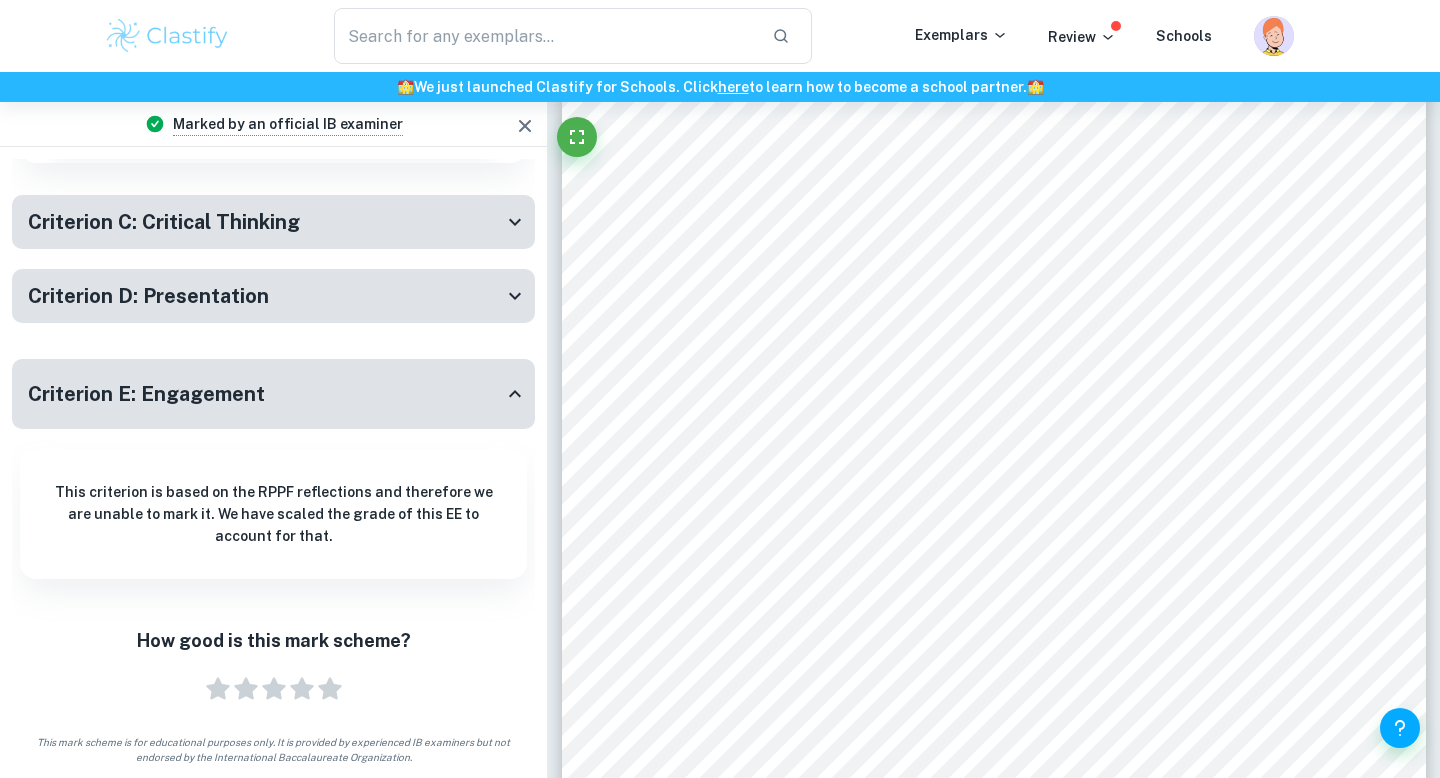 click on "Criterion D: Presentation" at bounding box center (265, 296) 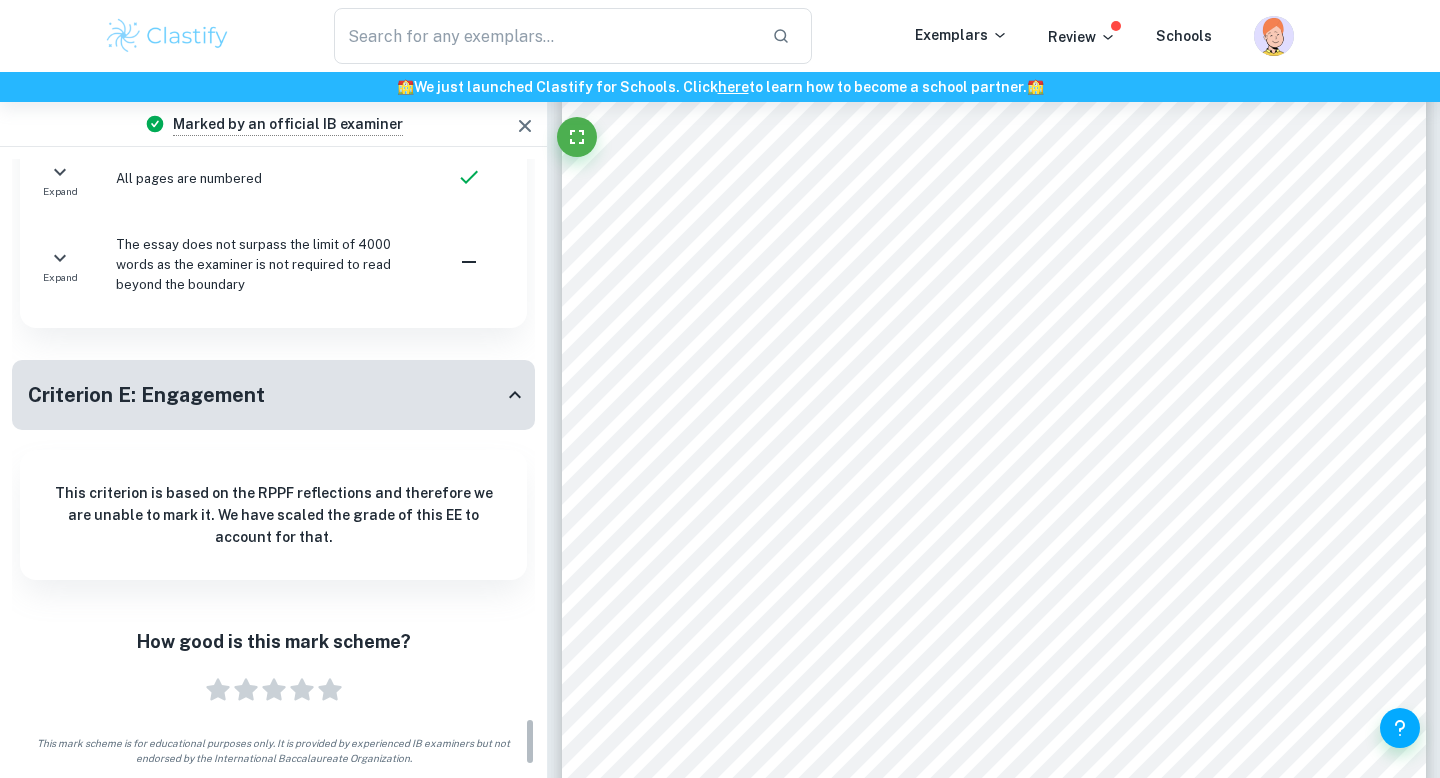 scroll, scrollTop: 7208, scrollLeft: 0, axis: vertical 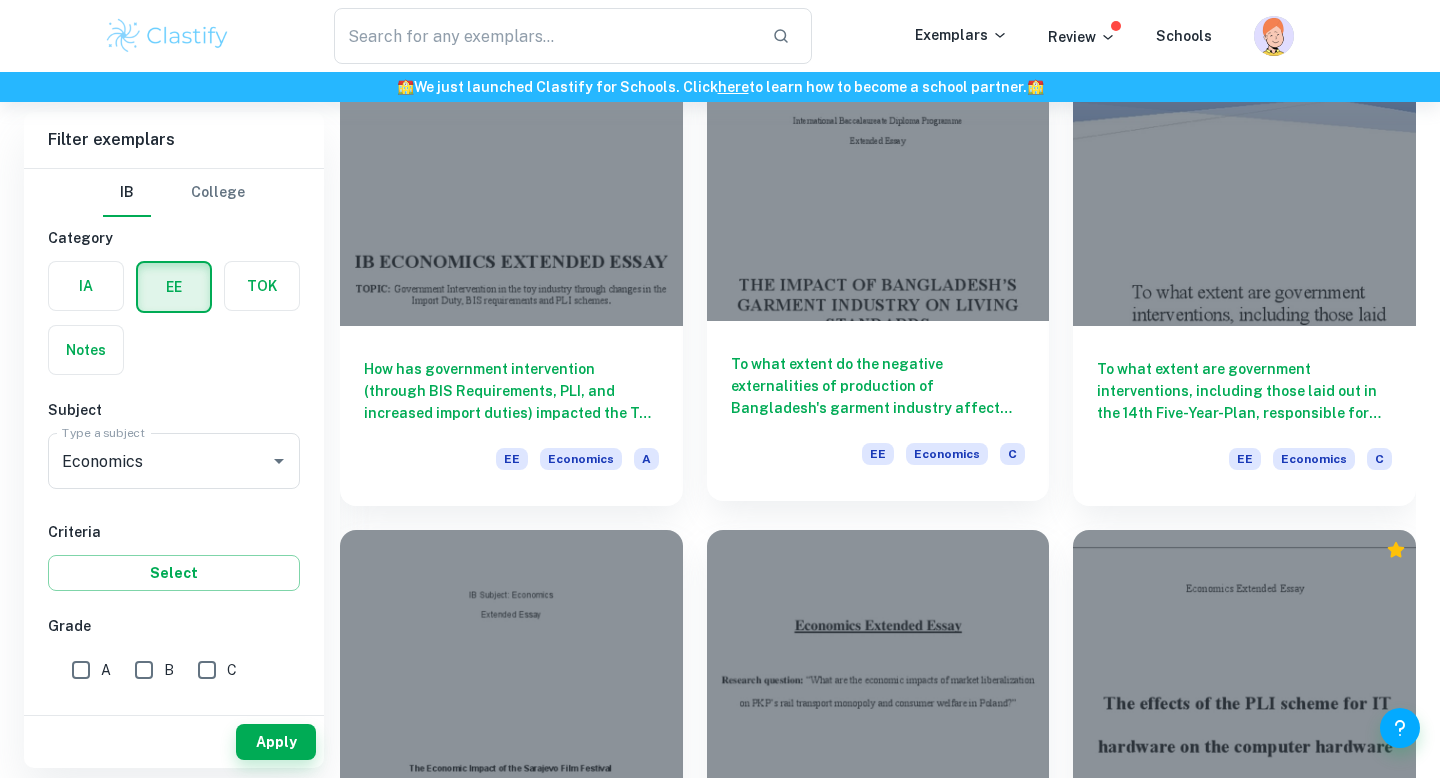 click on "To what extent do the negative externalities of production of Bangladesh's garment industry affect the living standards of its citizens?" at bounding box center [878, 386] 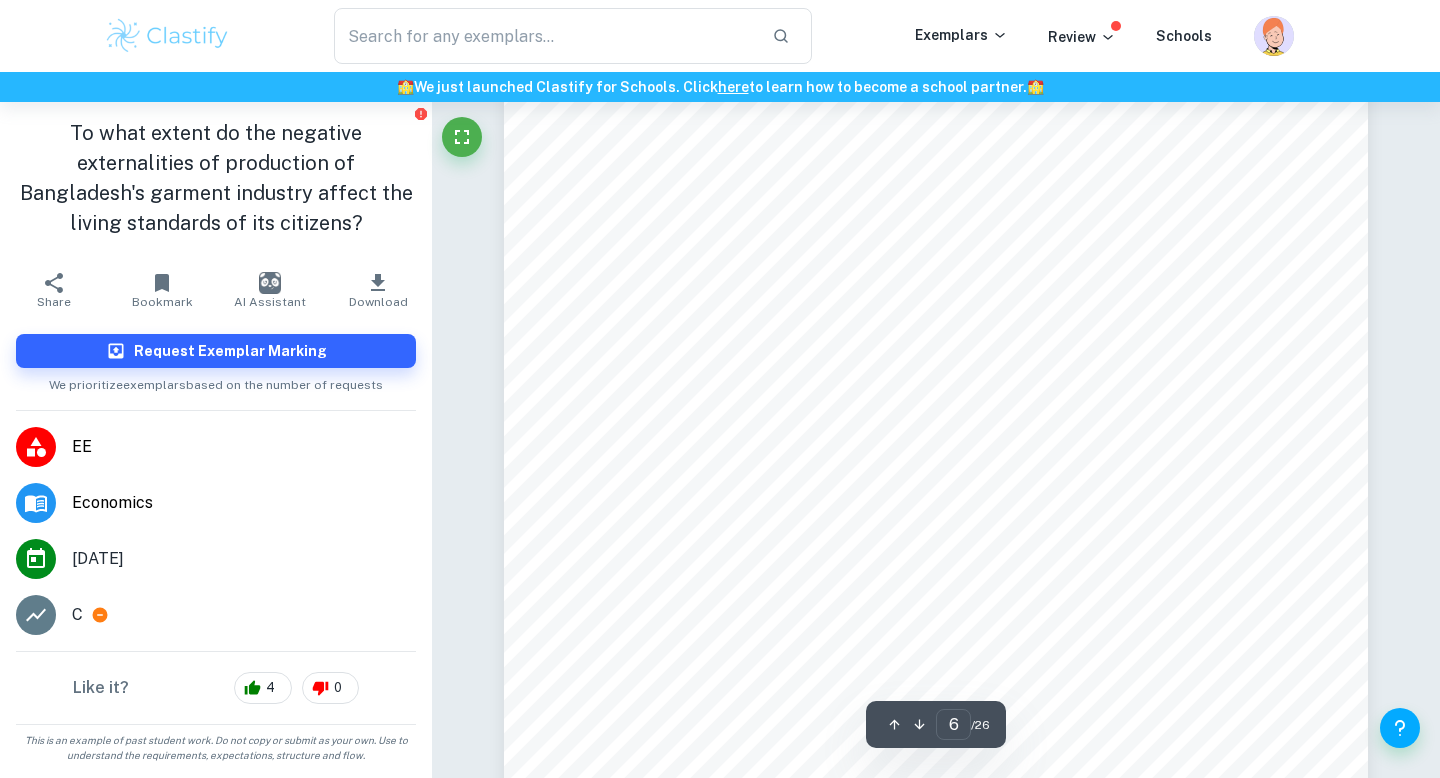 scroll, scrollTop: 6667, scrollLeft: 0, axis: vertical 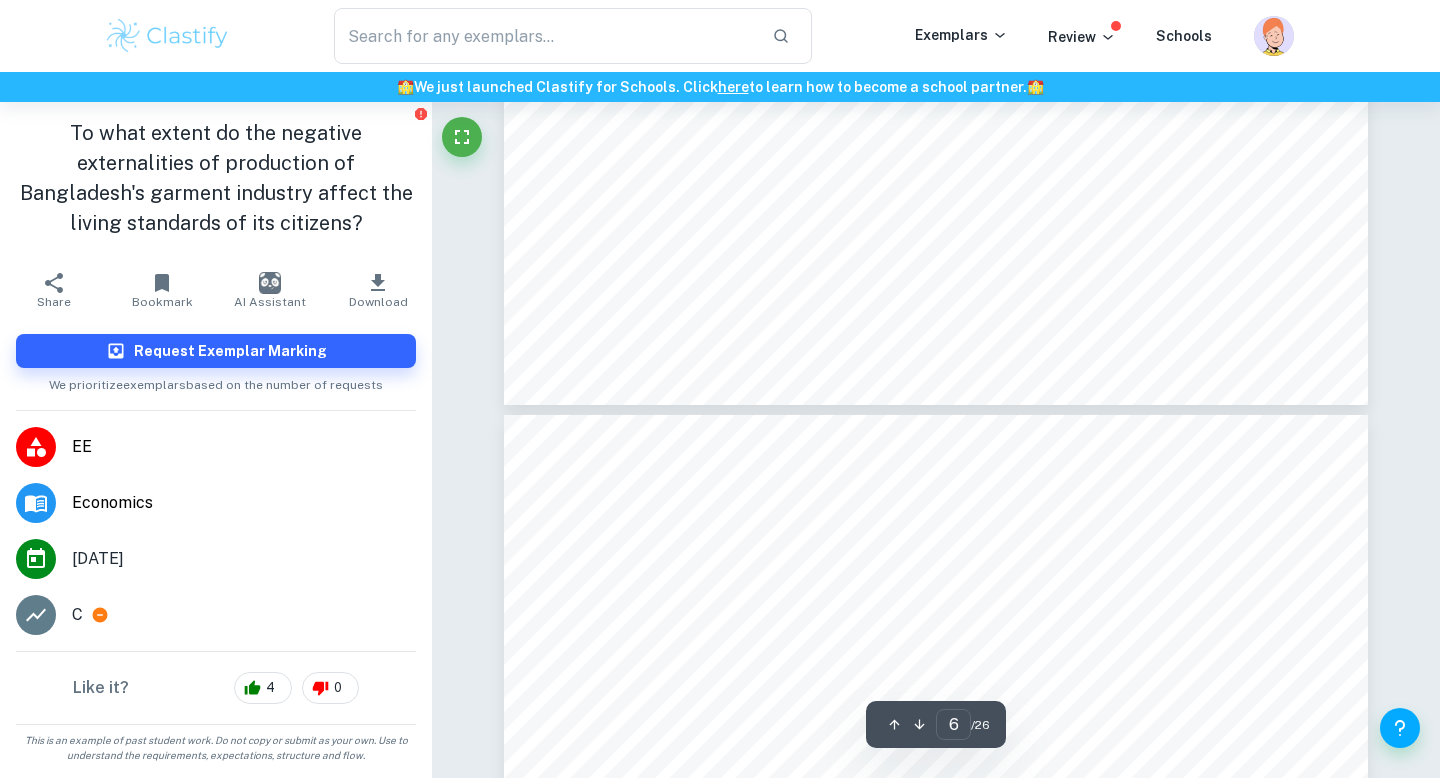 type on "7" 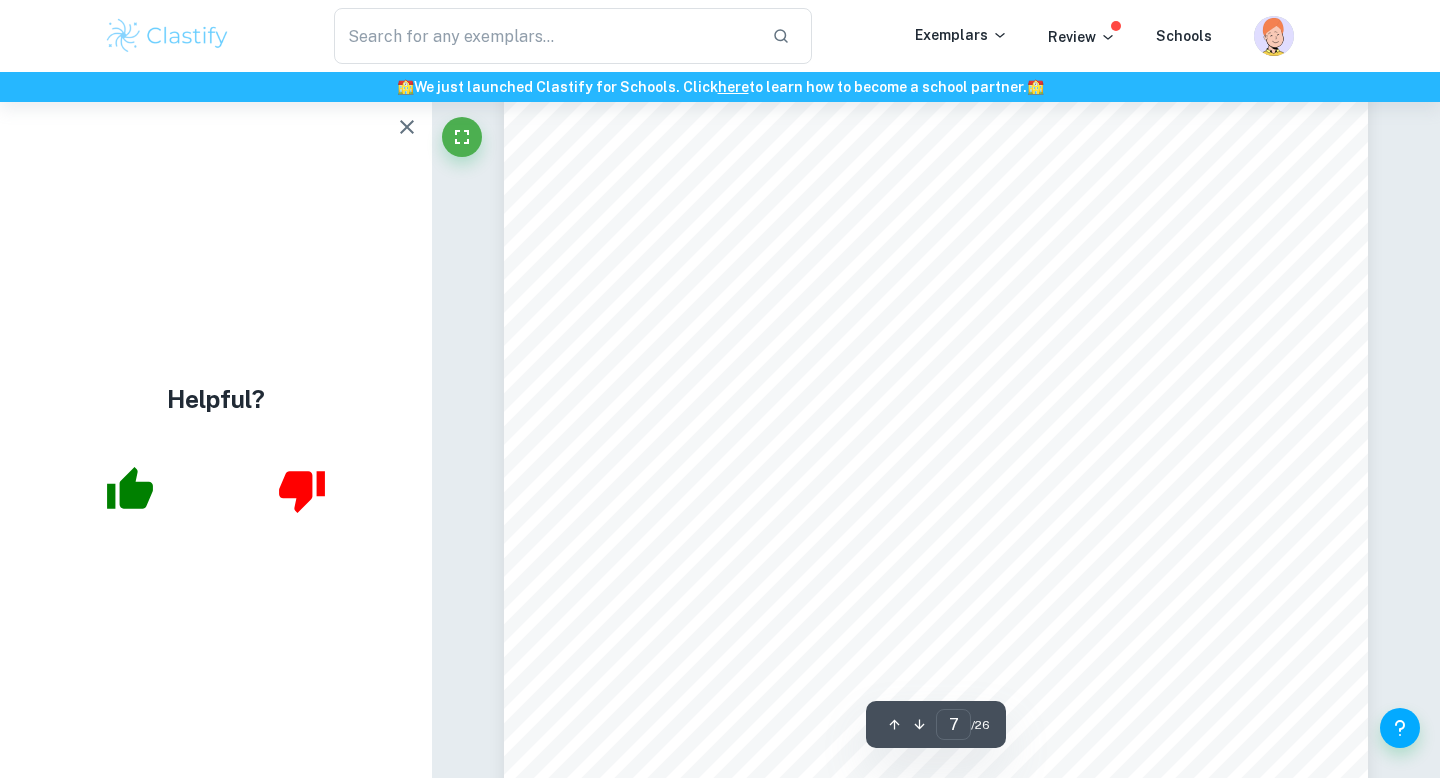 scroll, scrollTop: 7913, scrollLeft: 0, axis: vertical 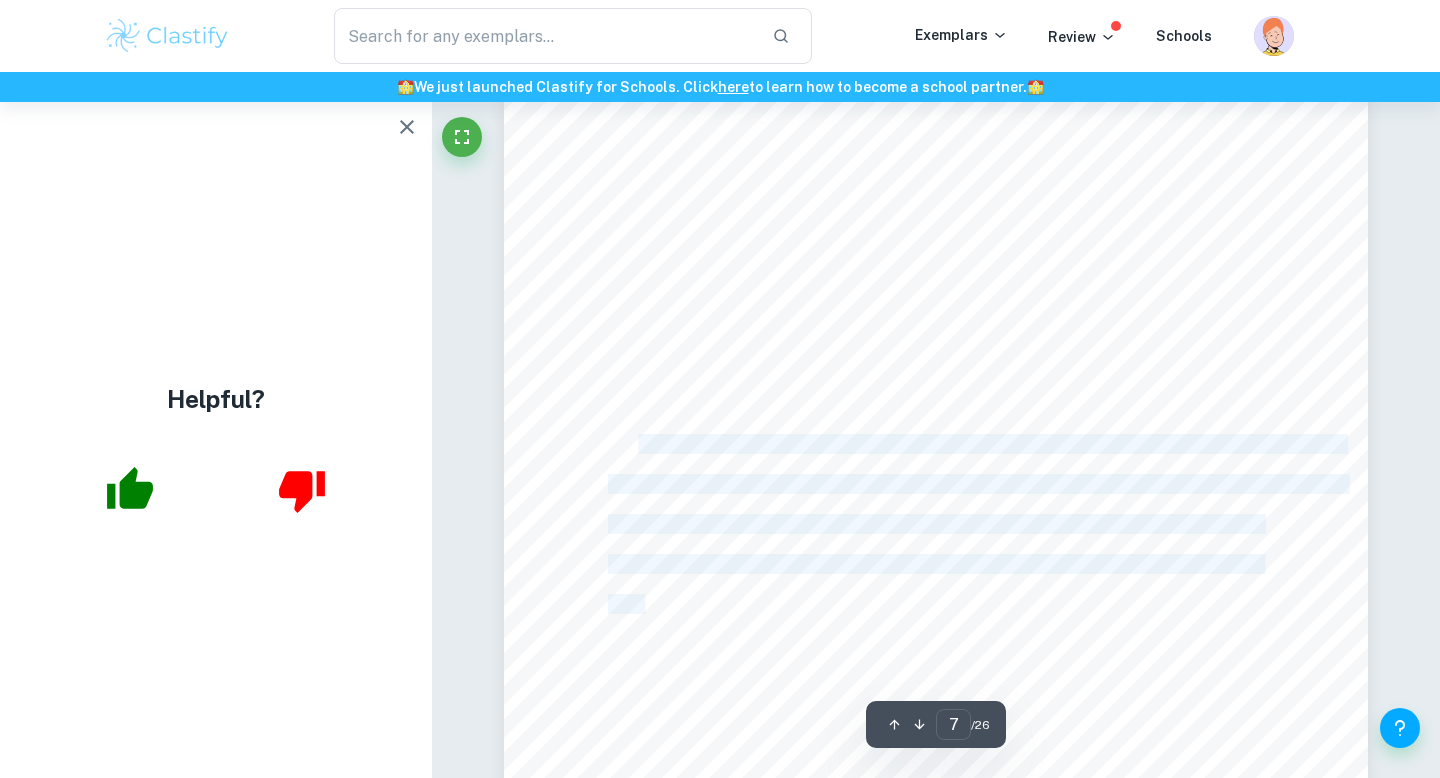 drag, startPoint x: 638, startPoint y: 442, endPoint x: 641, endPoint y: 606, distance: 164.02744 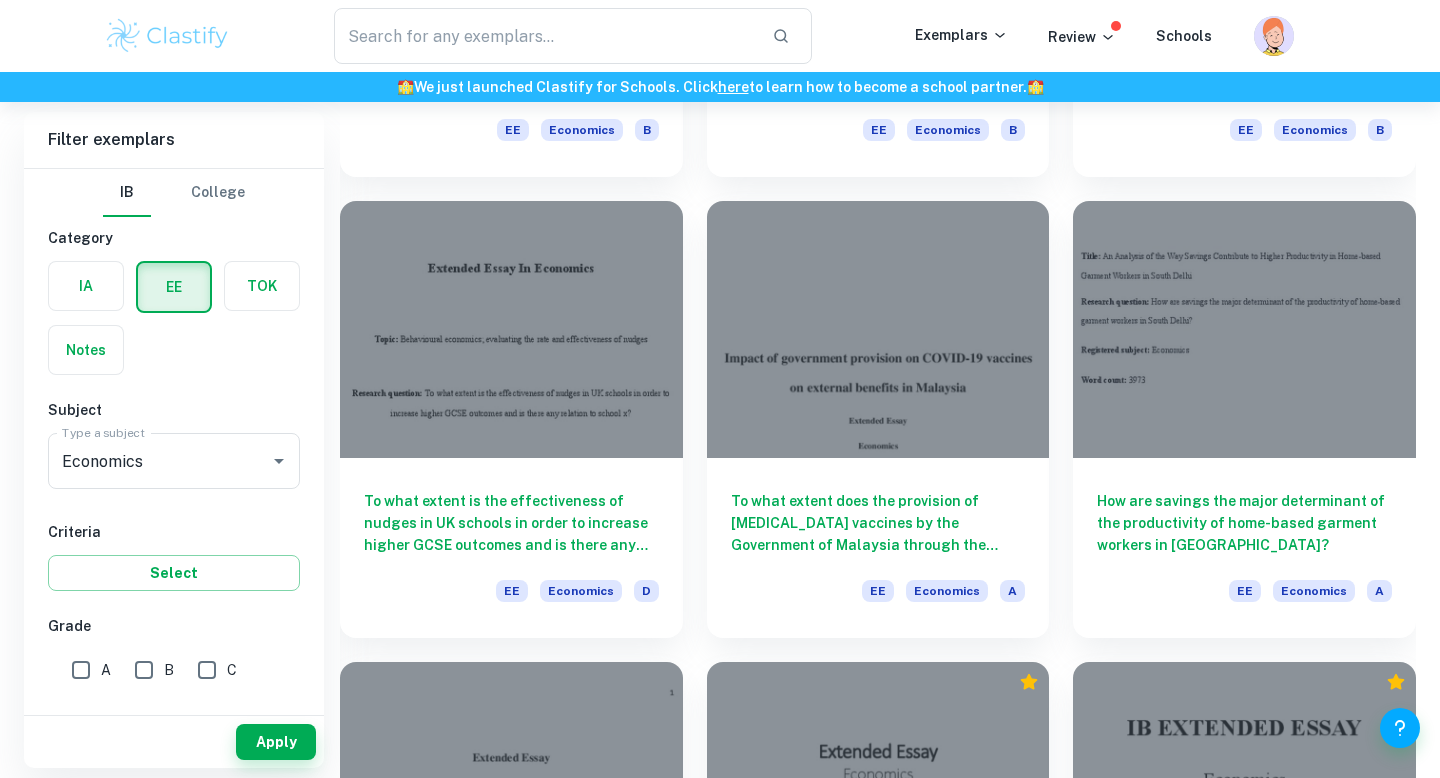 scroll, scrollTop: 3286, scrollLeft: 0, axis: vertical 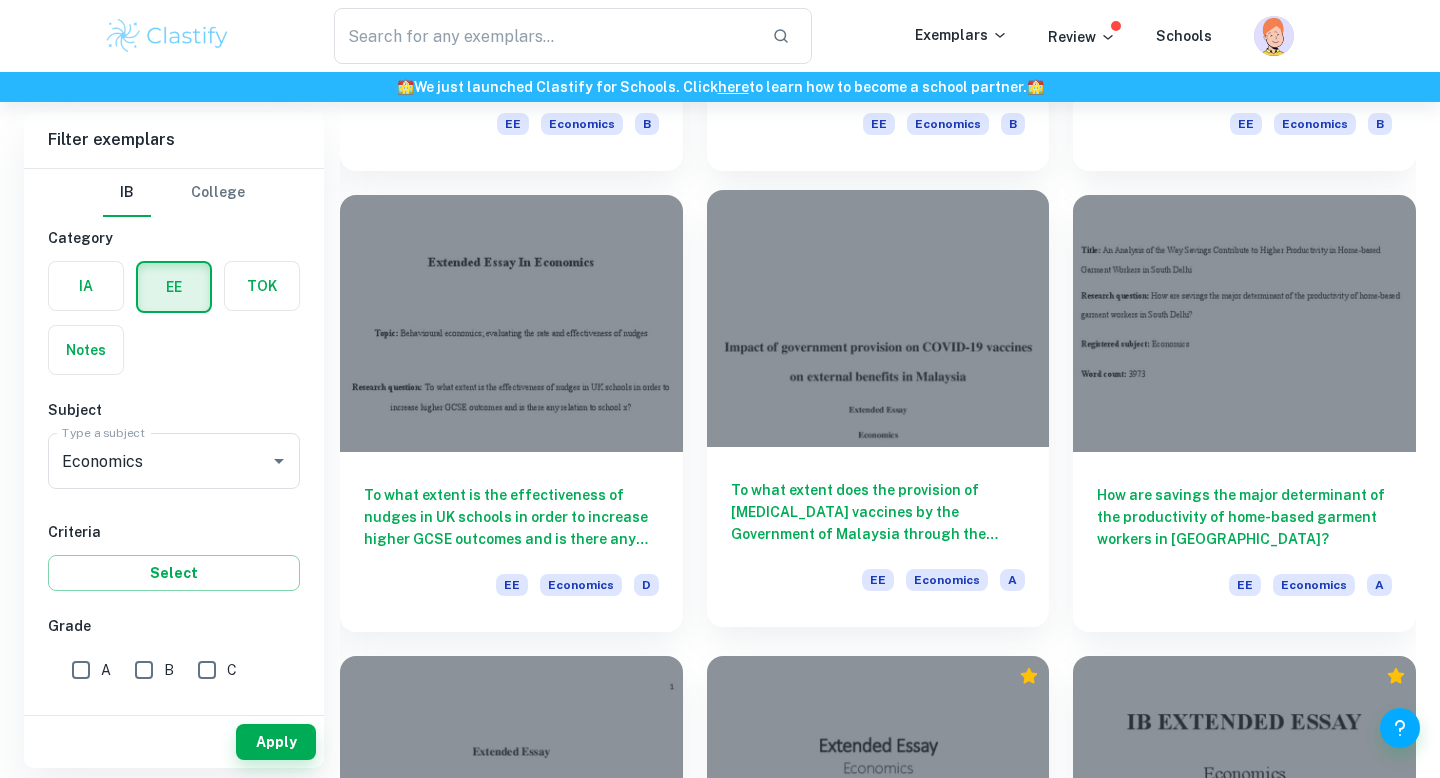 click on "To what extent does the provision of [MEDICAL_DATA] vaccines by the Government of Malaysia through the National [MEDICAL_DATA] Immunisation Programme (NCIP) effective to recover the GDP and reduce the unemployment rate in [GEOGRAPHIC_DATA]?" at bounding box center (878, 512) 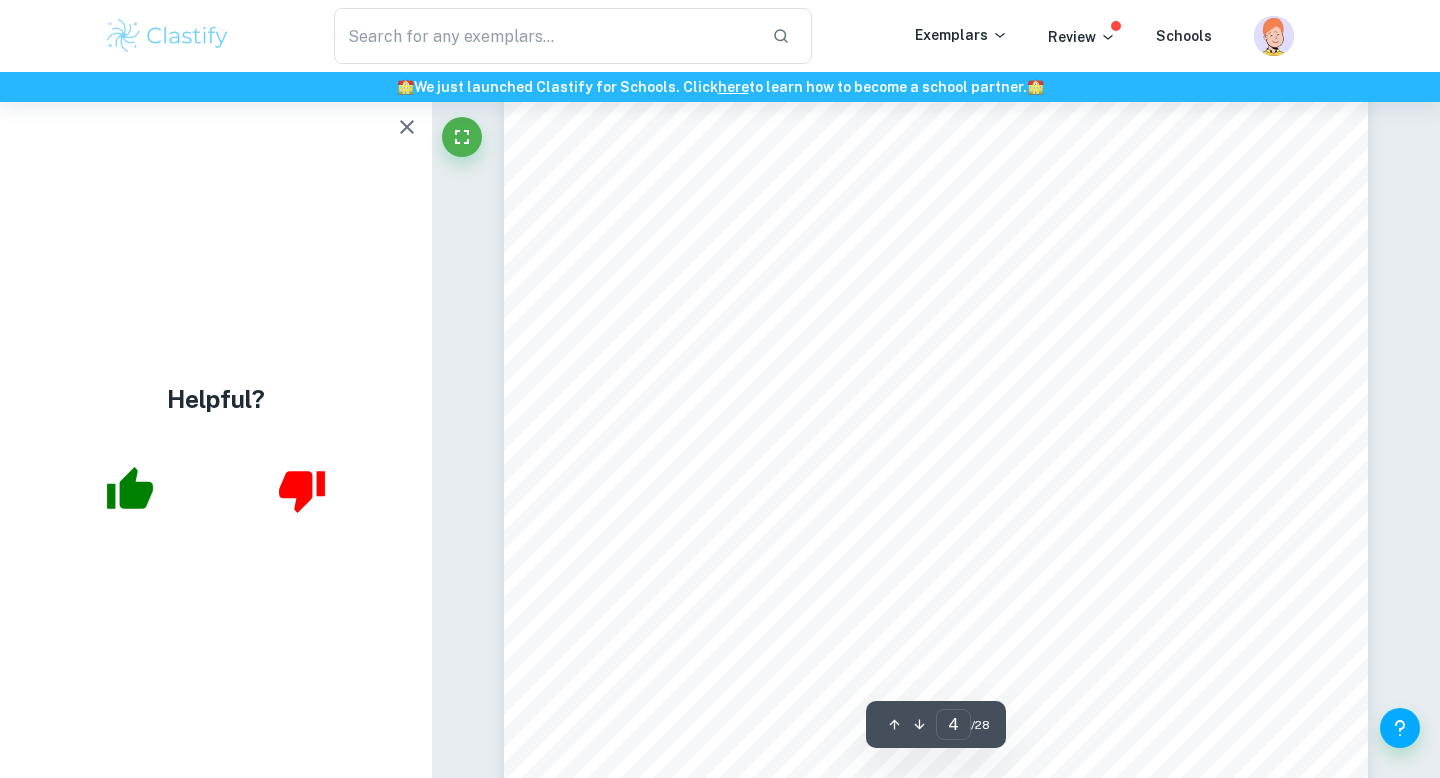 scroll, scrollTop: 4350, scrollLeft: 0, axis: vertical 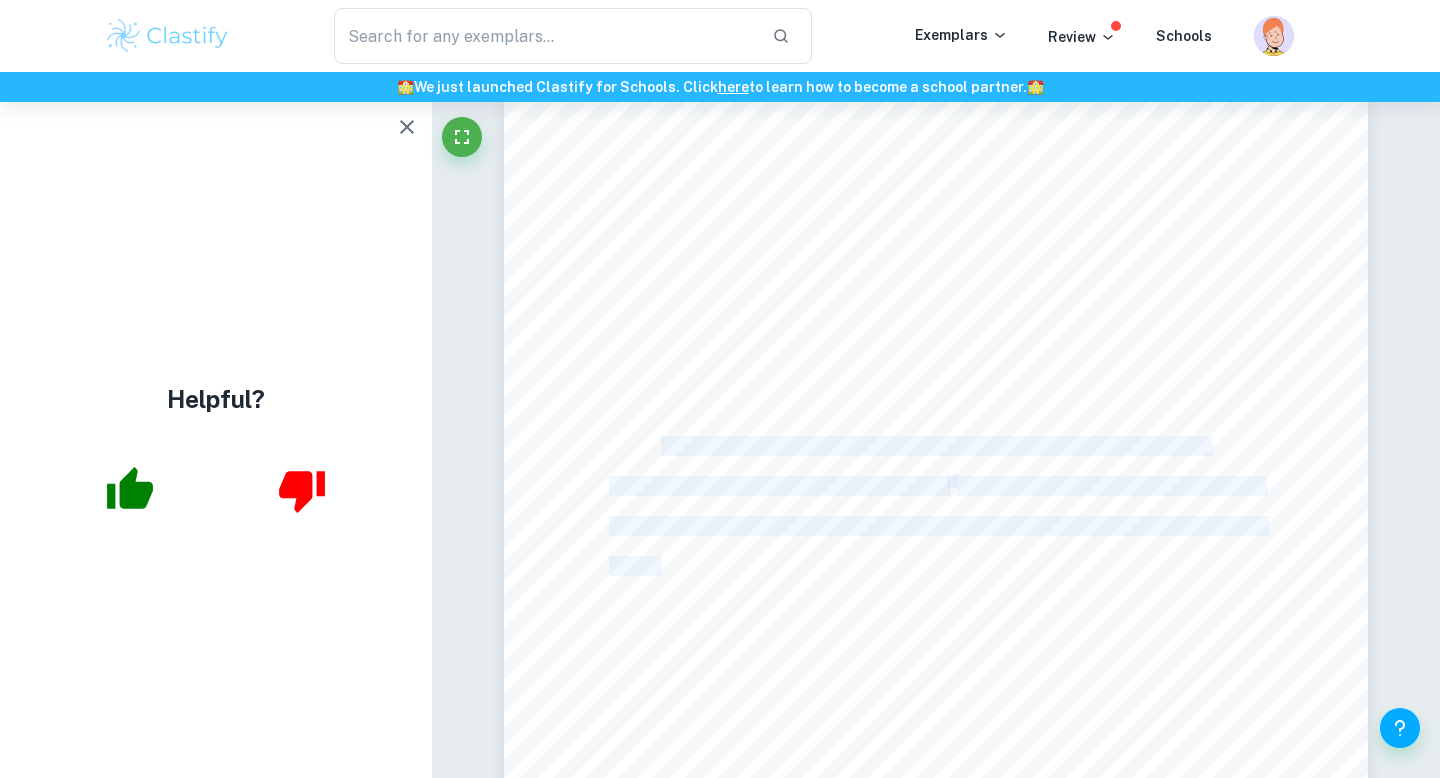 drag, startPoint x: 661, startPoint y: 441, endPoint x: 659, endPoint y: 567, distance: 126.01587 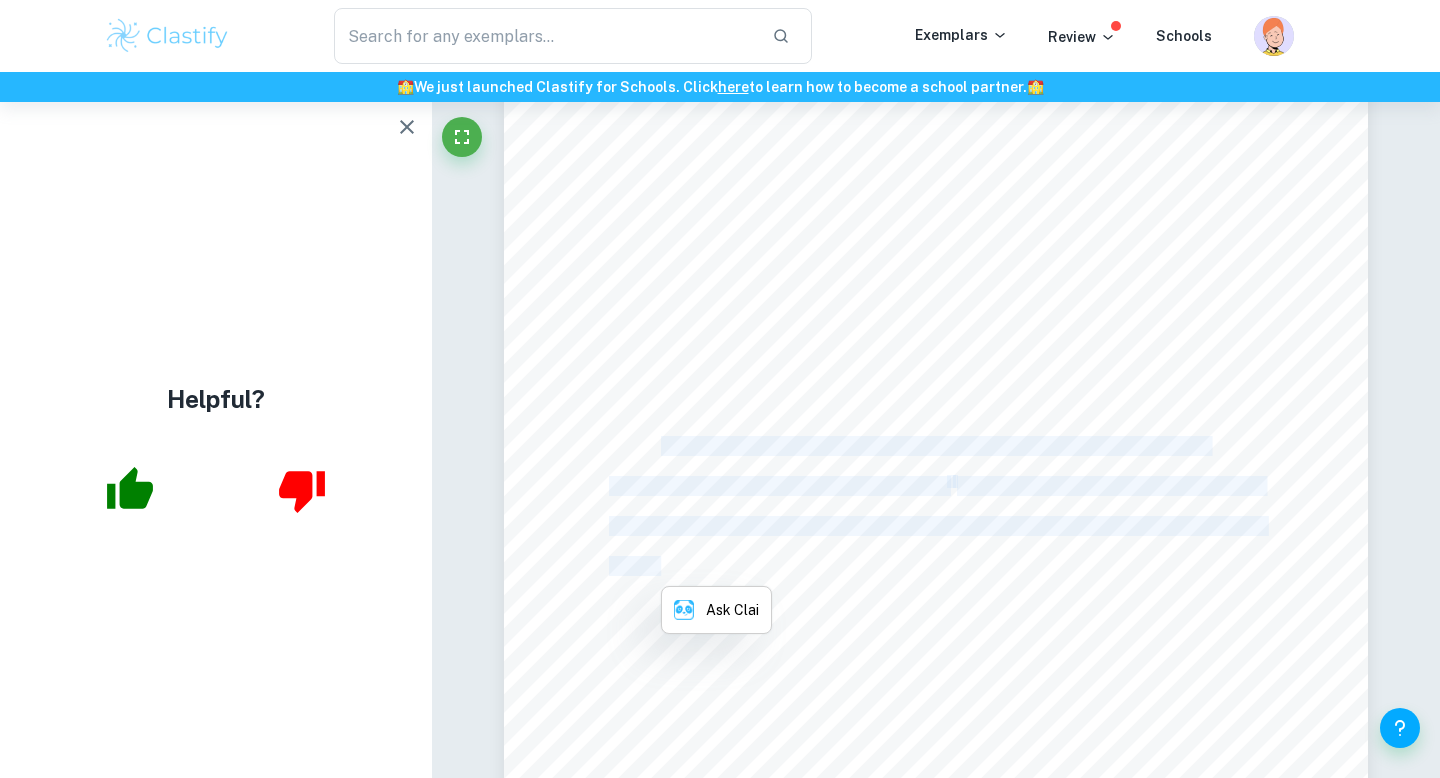 click on "Malaysia to maximize the external benefits. Knowing the effectiveness of vaccine provision" at bounding box center (937, 566) 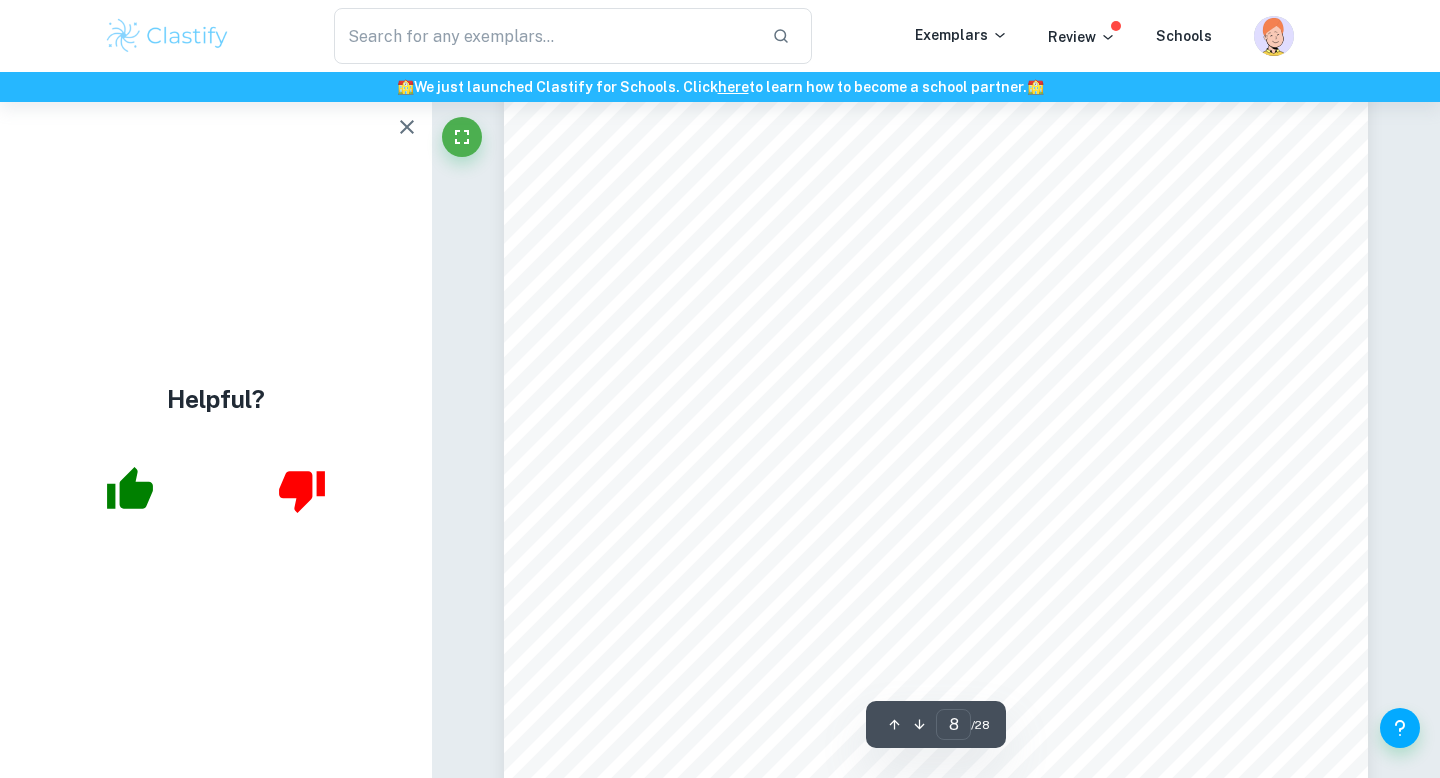 scroll, scrollTop: 9023, scrollLeft: 0, axis: vertical 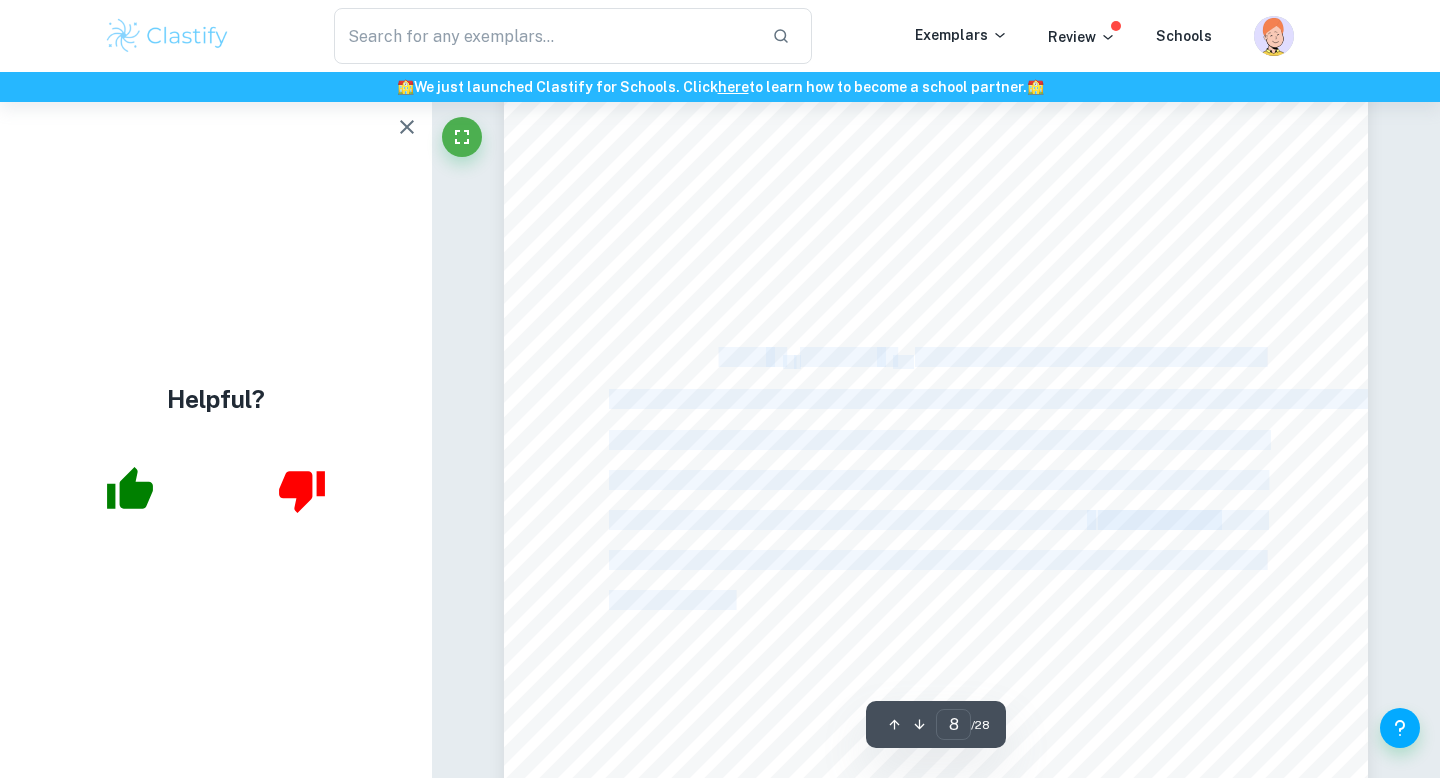 drag, startPoint x: 719, startPoint y: 356, endPoint x: 734, endPoint y: 597, distance: 241.46635 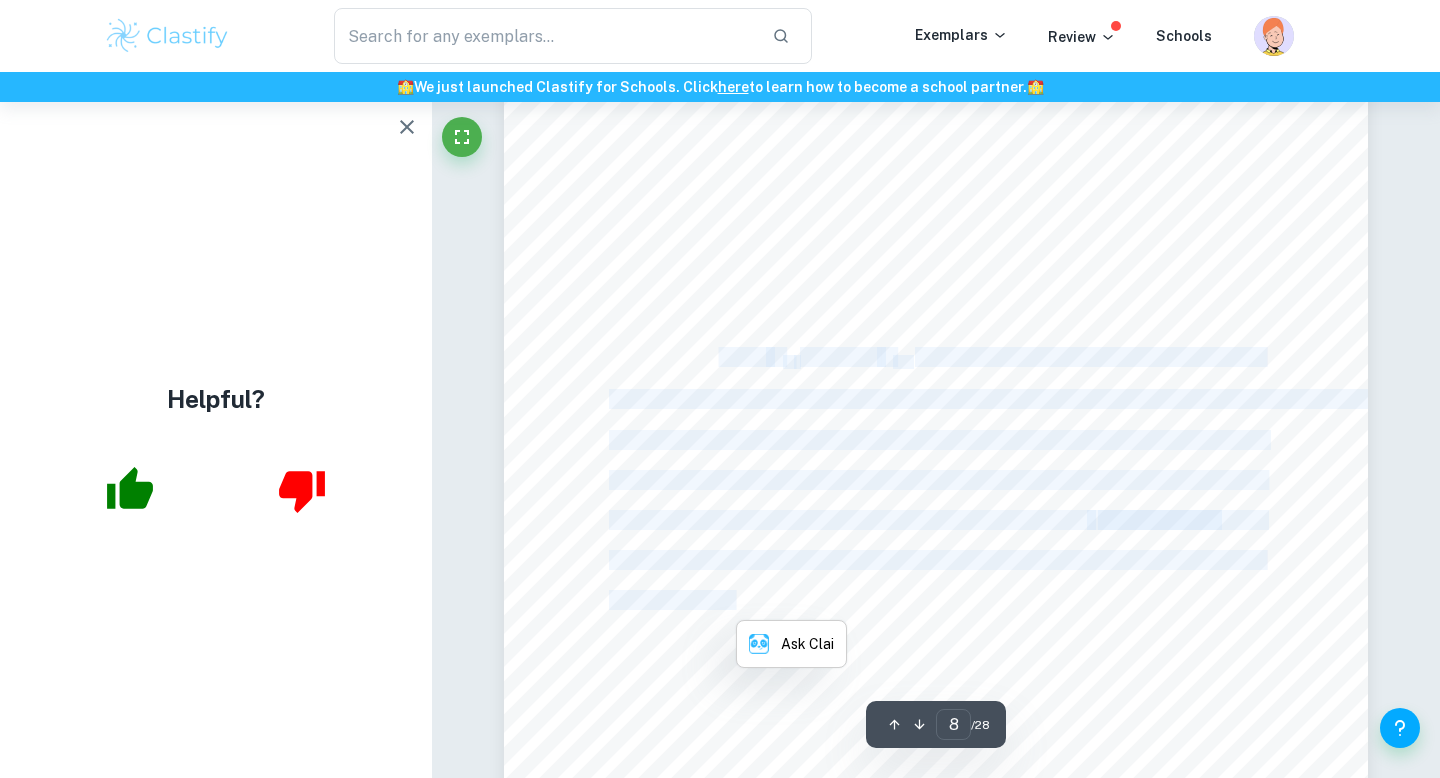 click on "region as labelled in figure 1." at bounding box center (711, 600) 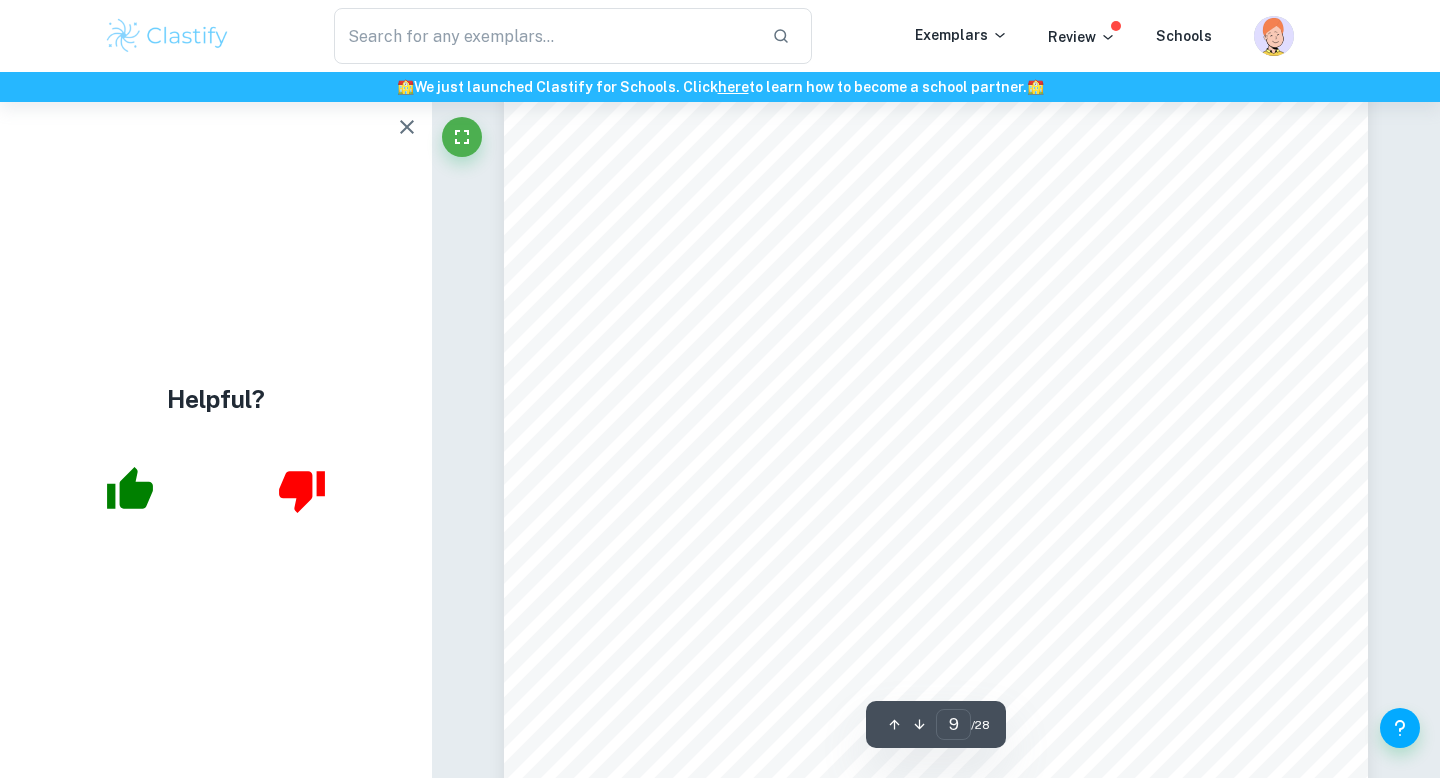 scroll, scrollTop: 10374, scrollLeft: 0, axis: vertical 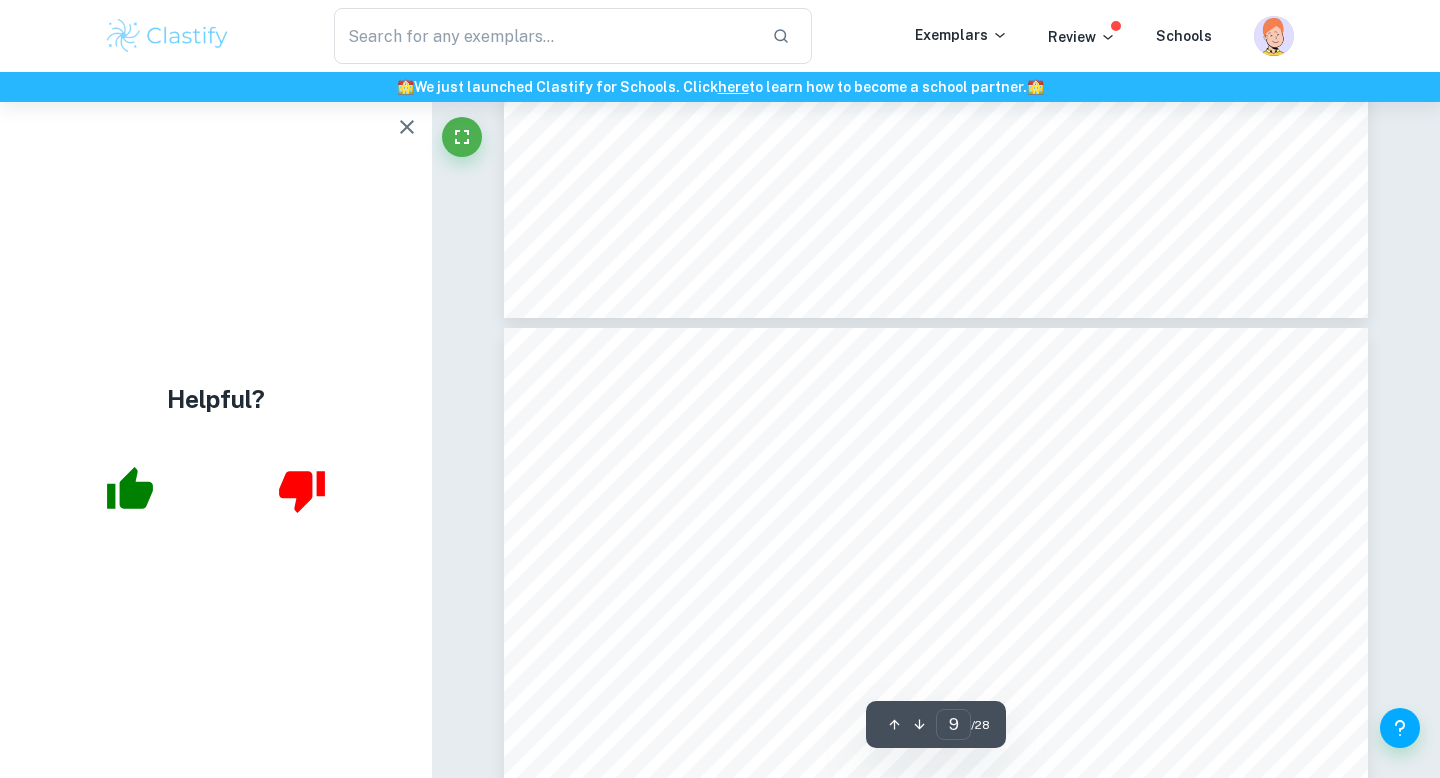 type on "10" 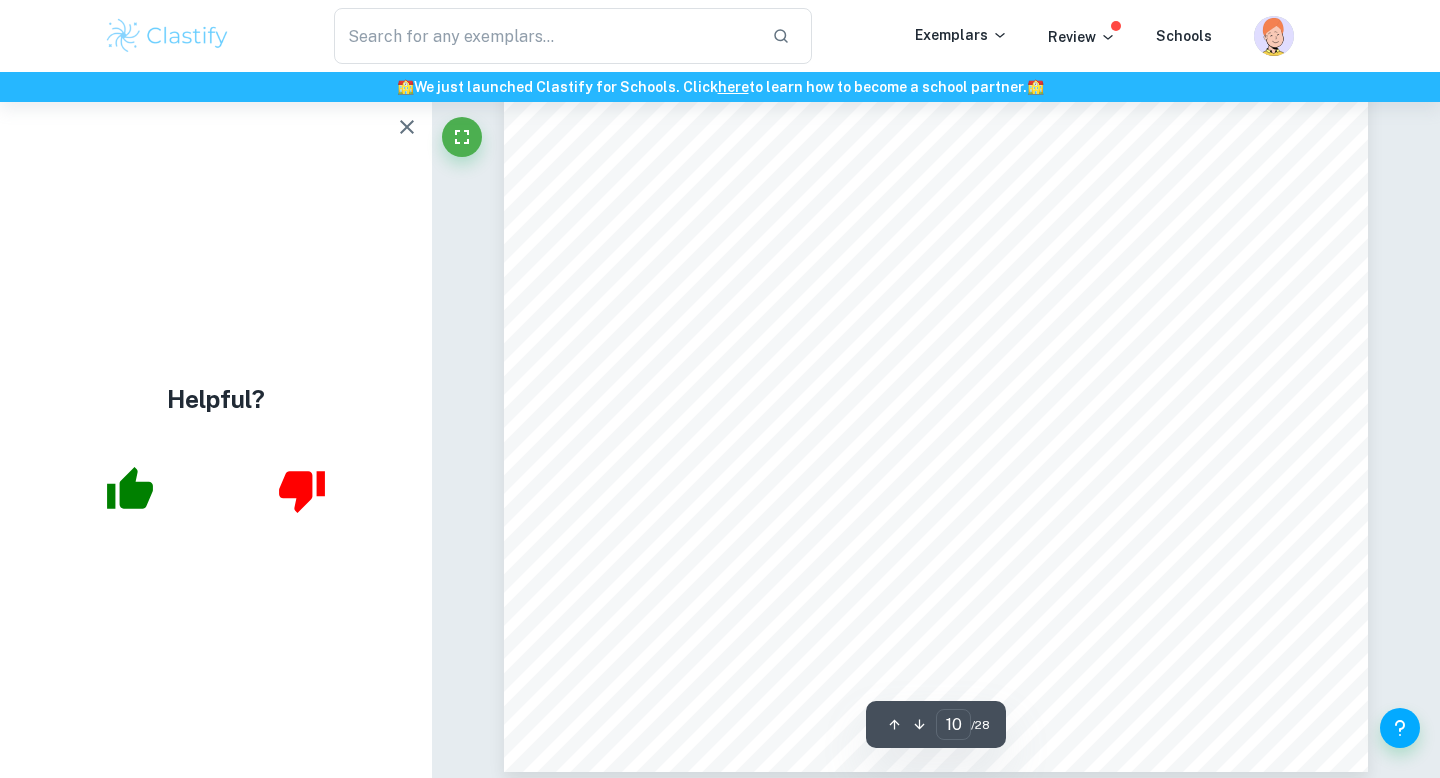 scroll, scrollTop: 11811, scrollLeft: 0, axis: vertical 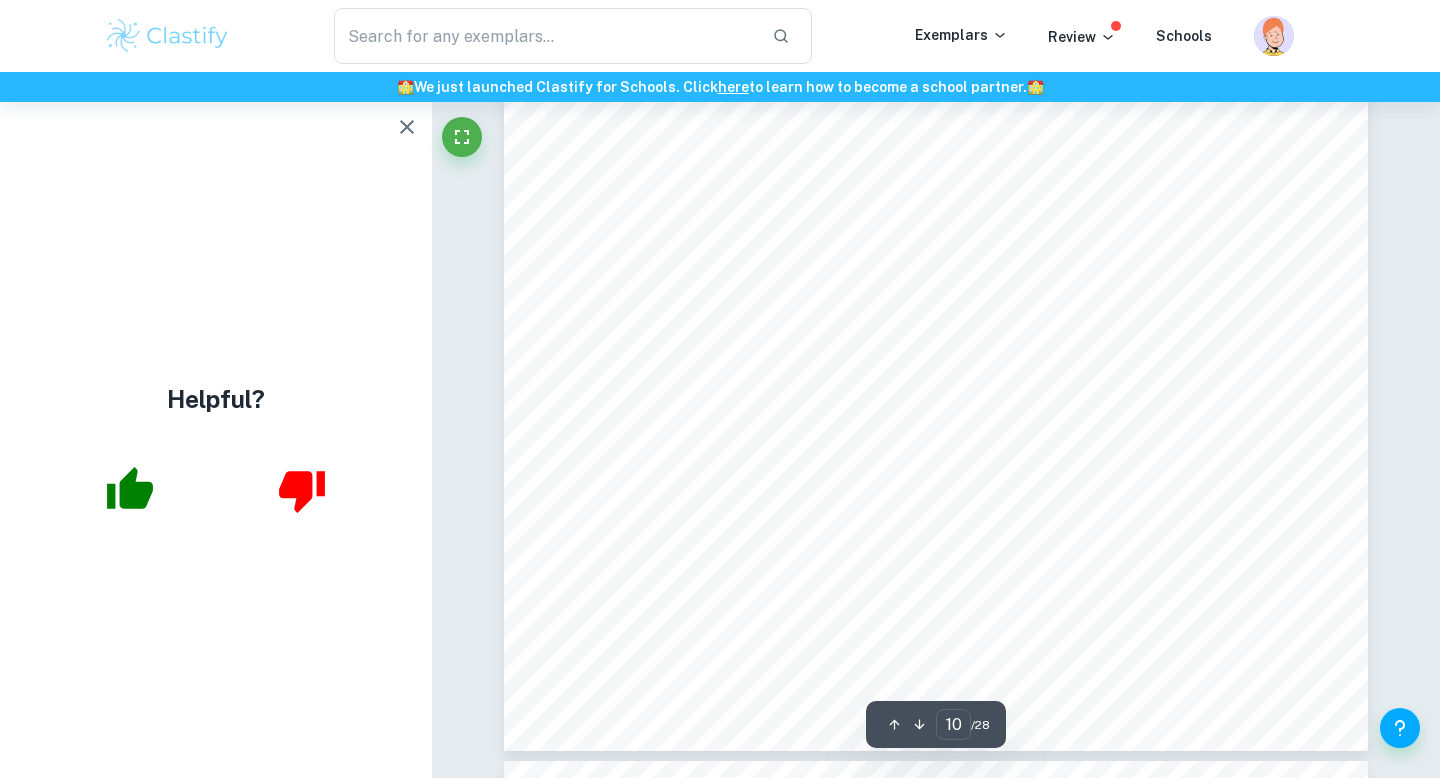 click 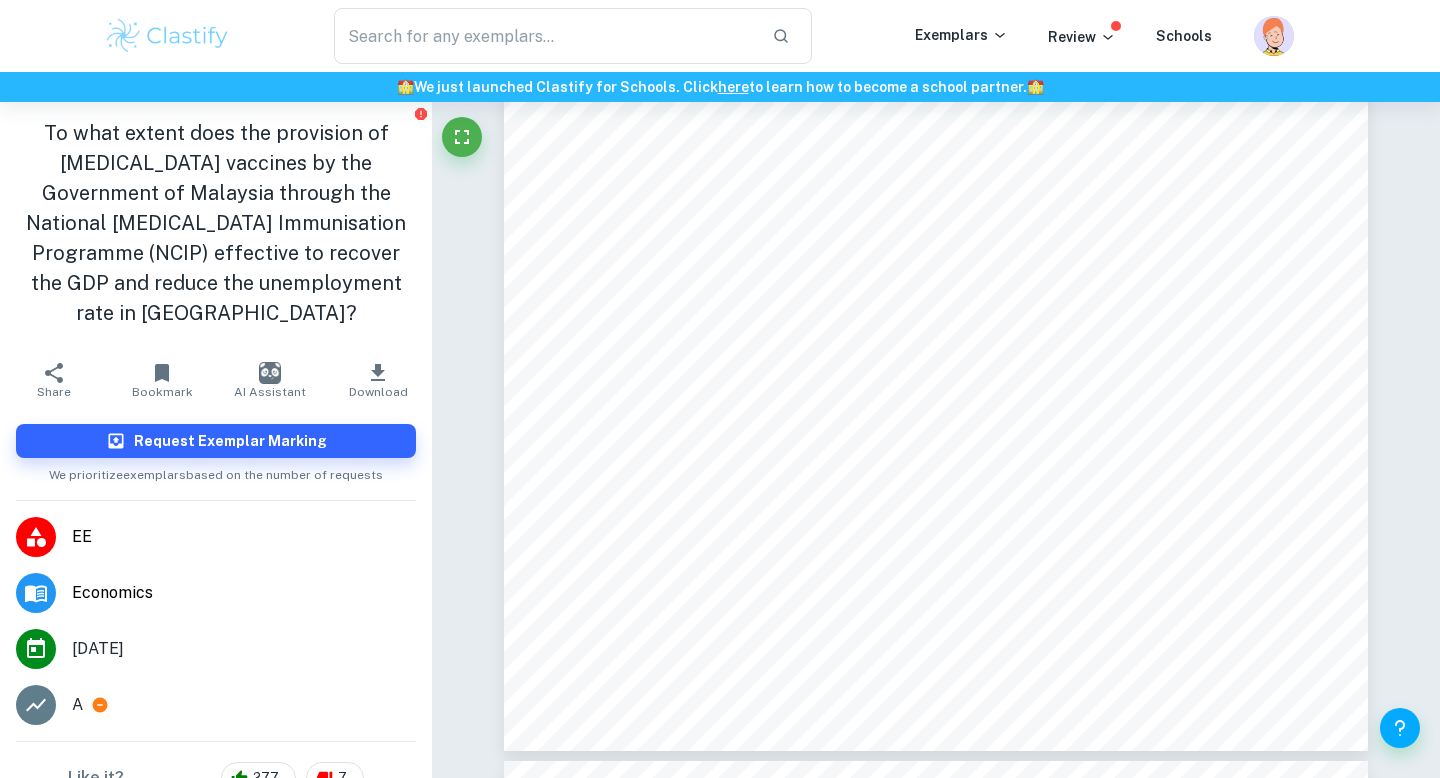 scroll, scrollTop: 53, scrollLeft: 0, axis: vertical 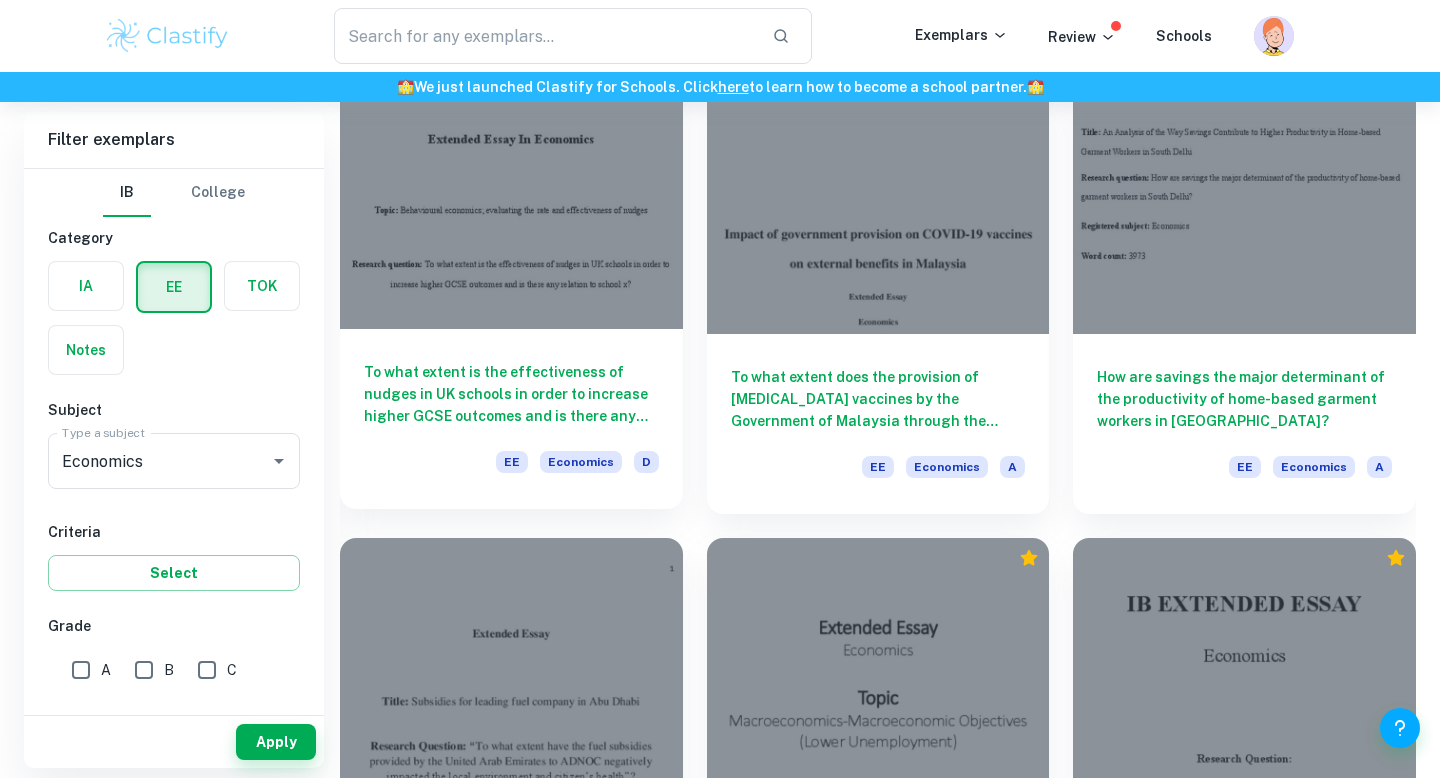 click on "To what extent is the effectiveness of nudges in UK schools in order to increase higher GCSE outcomes and is there any relation to school x?" at bounding box center [511, 394] 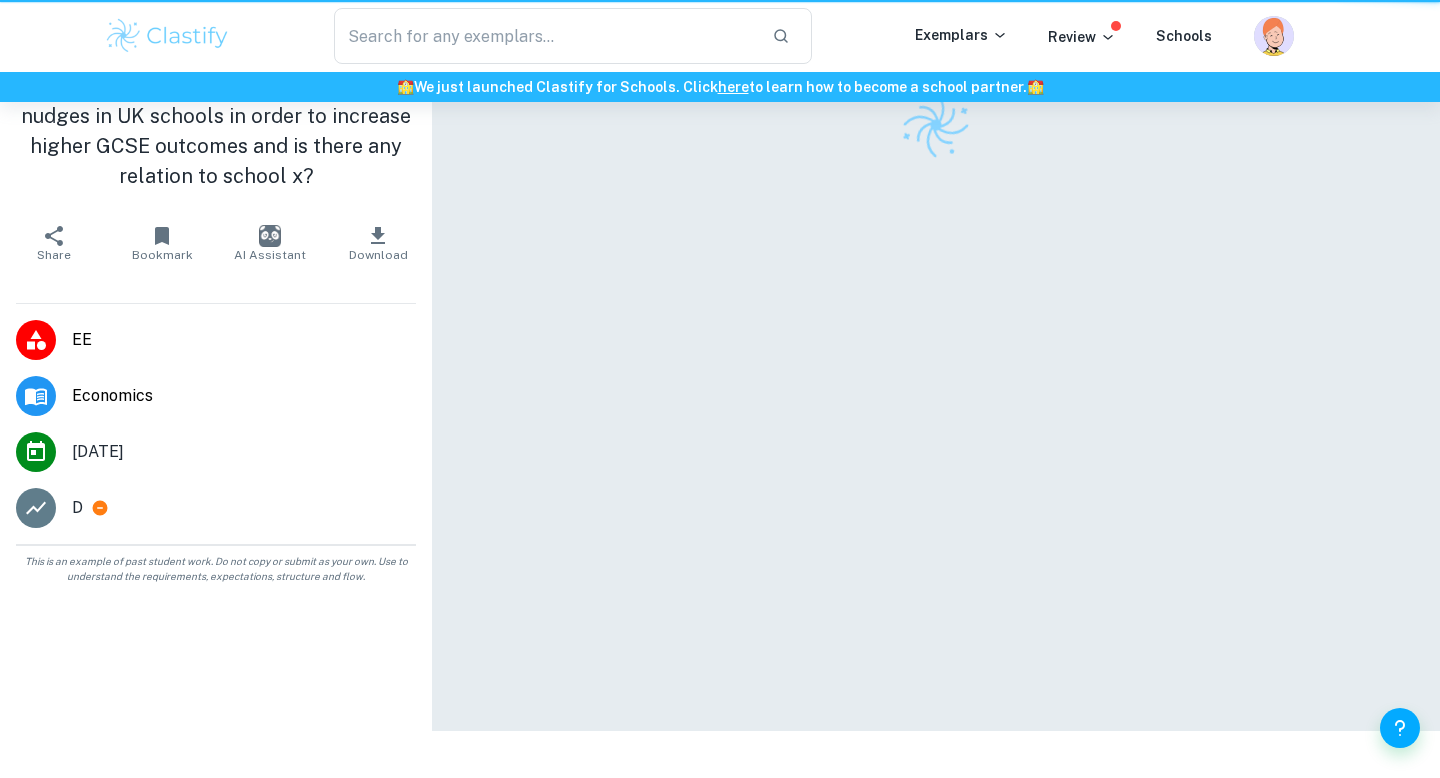 scroll, scrollTop: 0, scrollLeft: 0, axis: both 